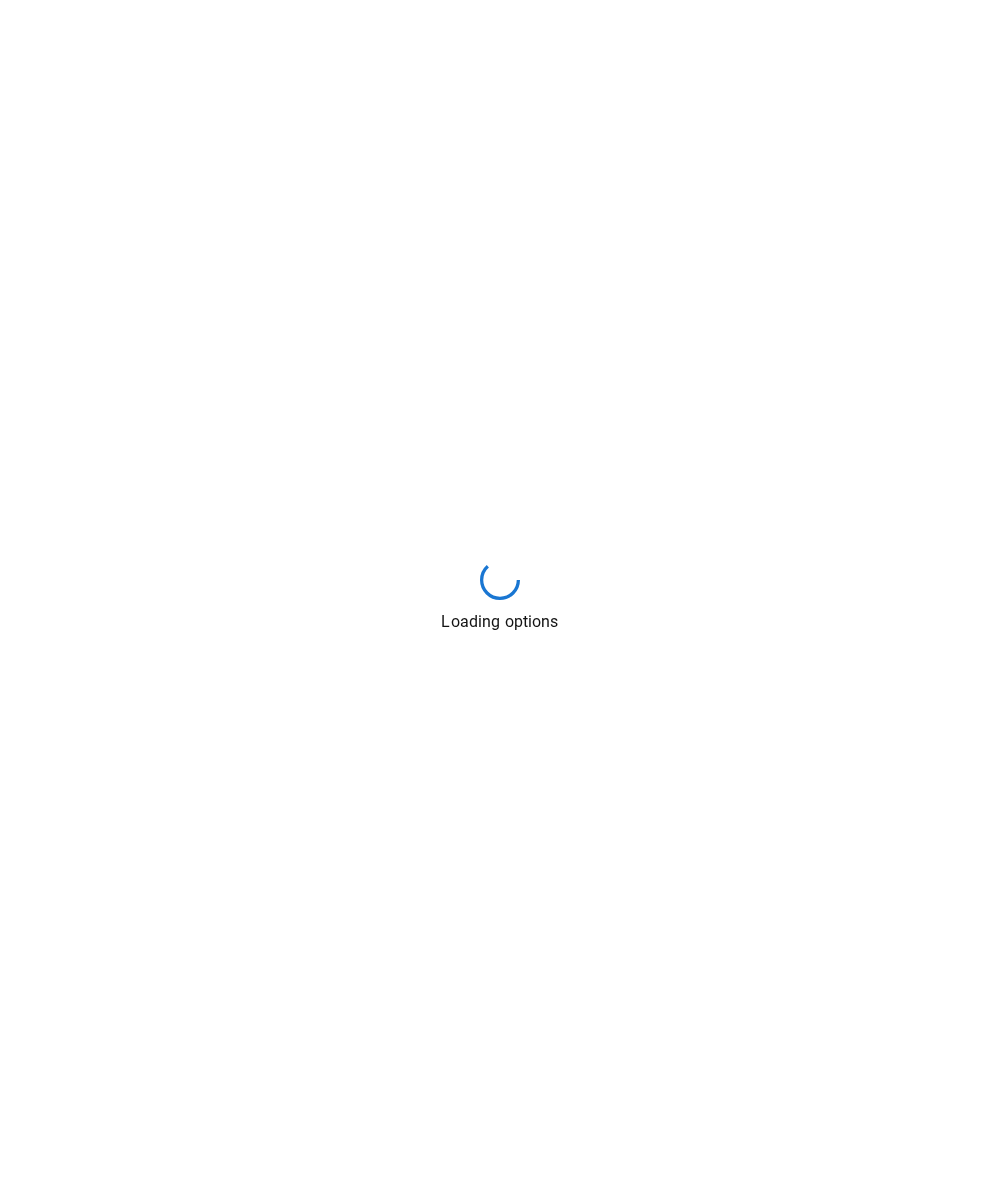 scroll, scrollTop: 0, scrollLeft: 0, axis: both 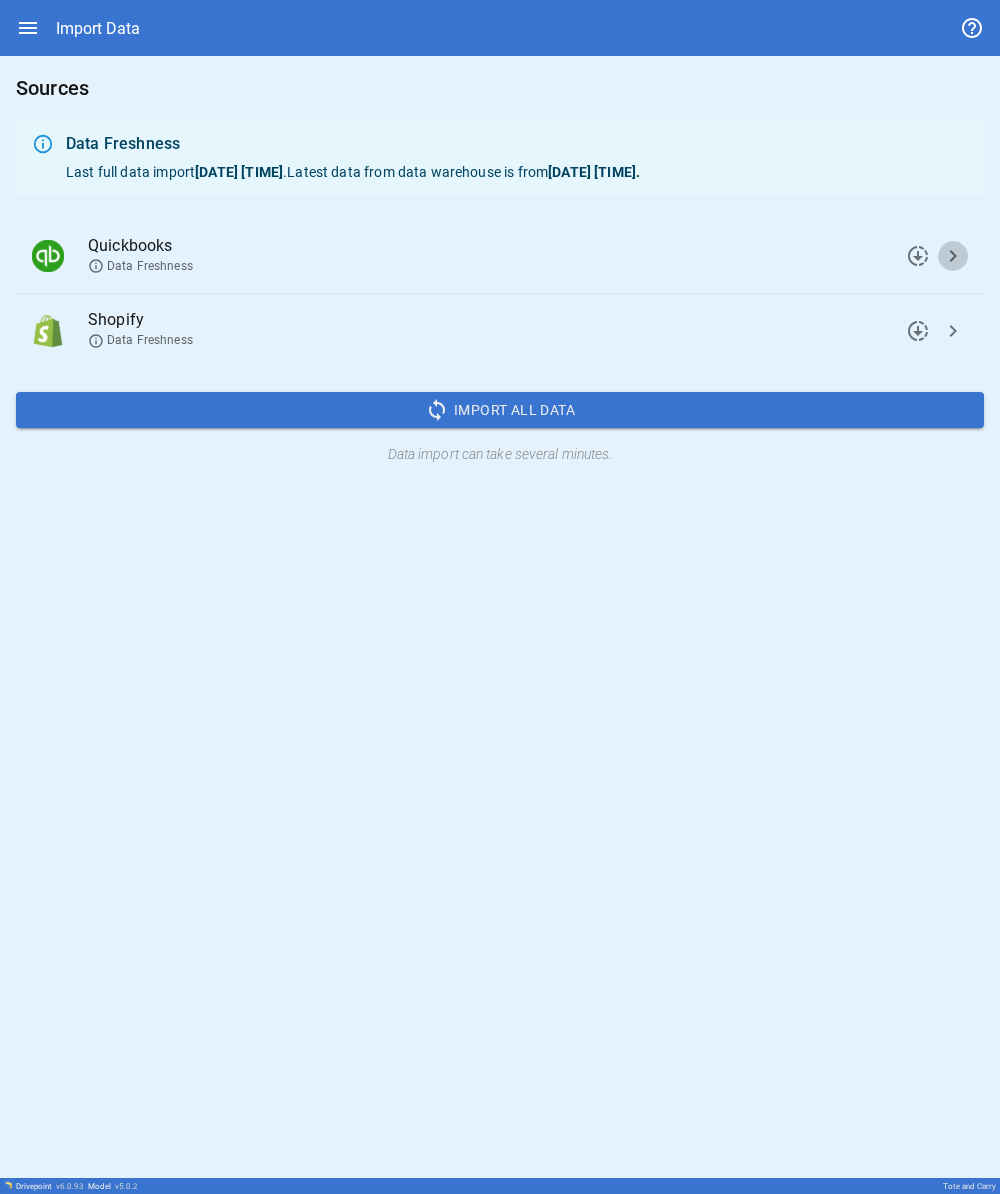 click on "chevron_right" at bounding box center (918, 256) 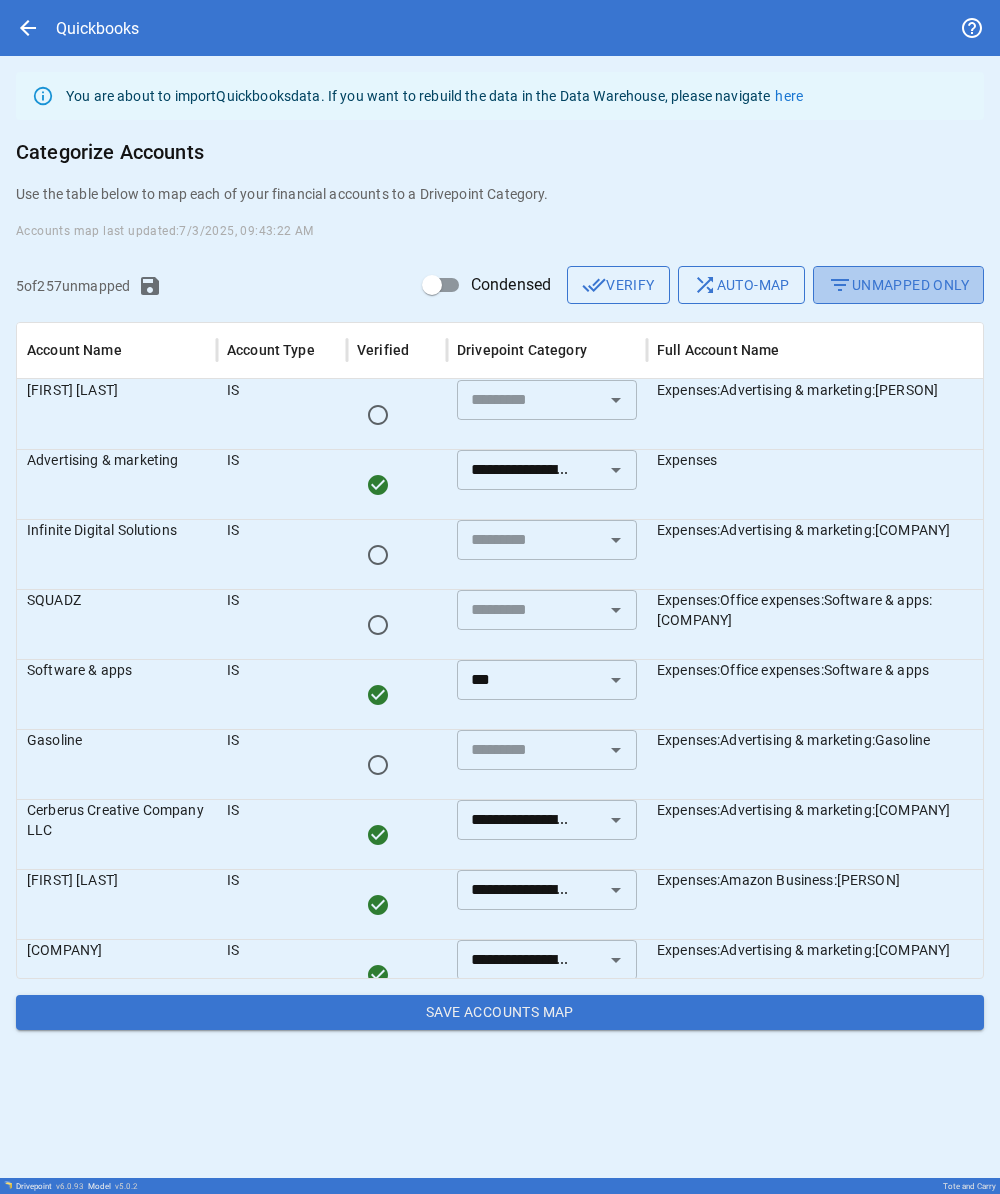click on "filter_list Unmapped Only" at bounding box center [898, 285] 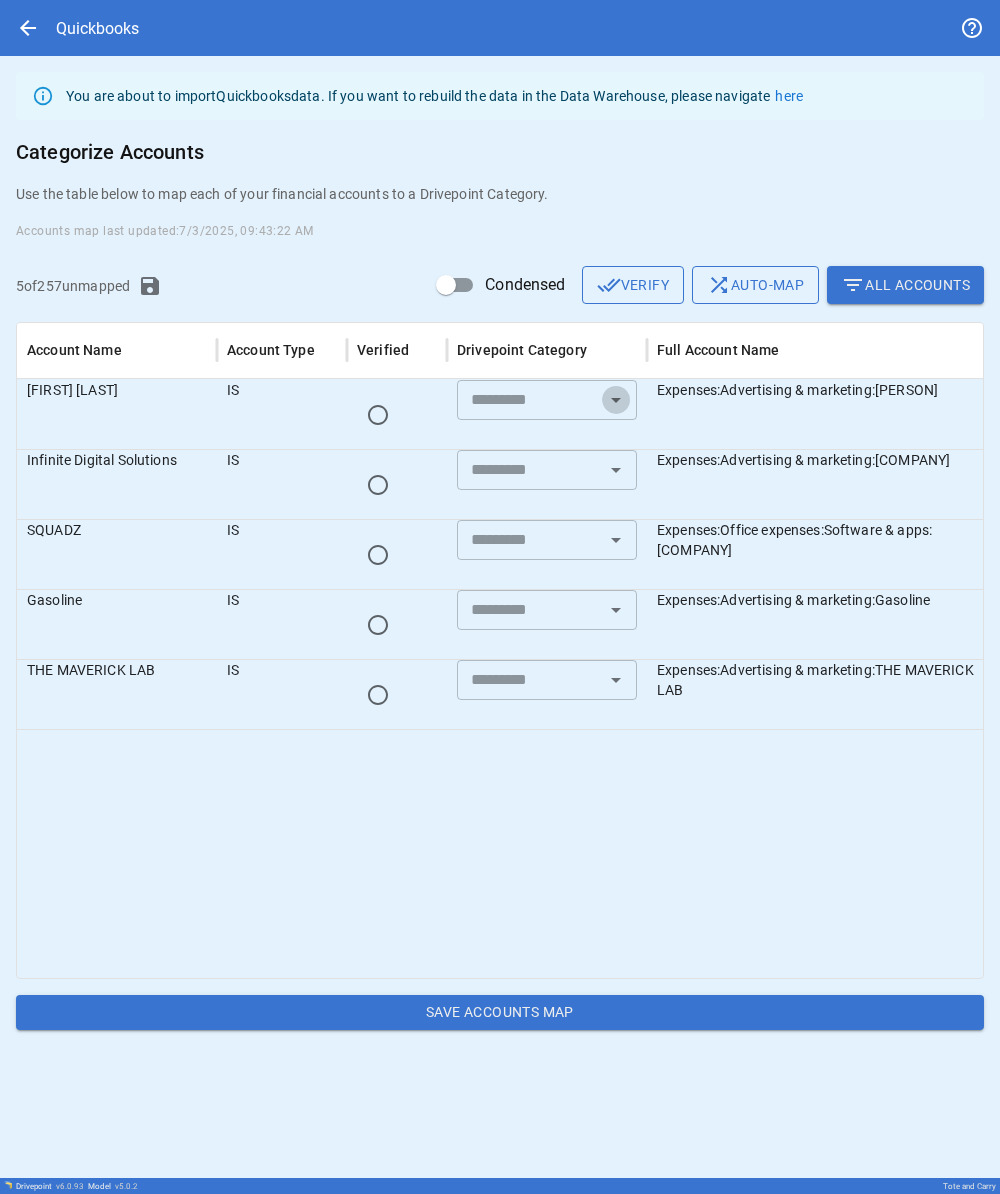click at bounding box center (616, 400) 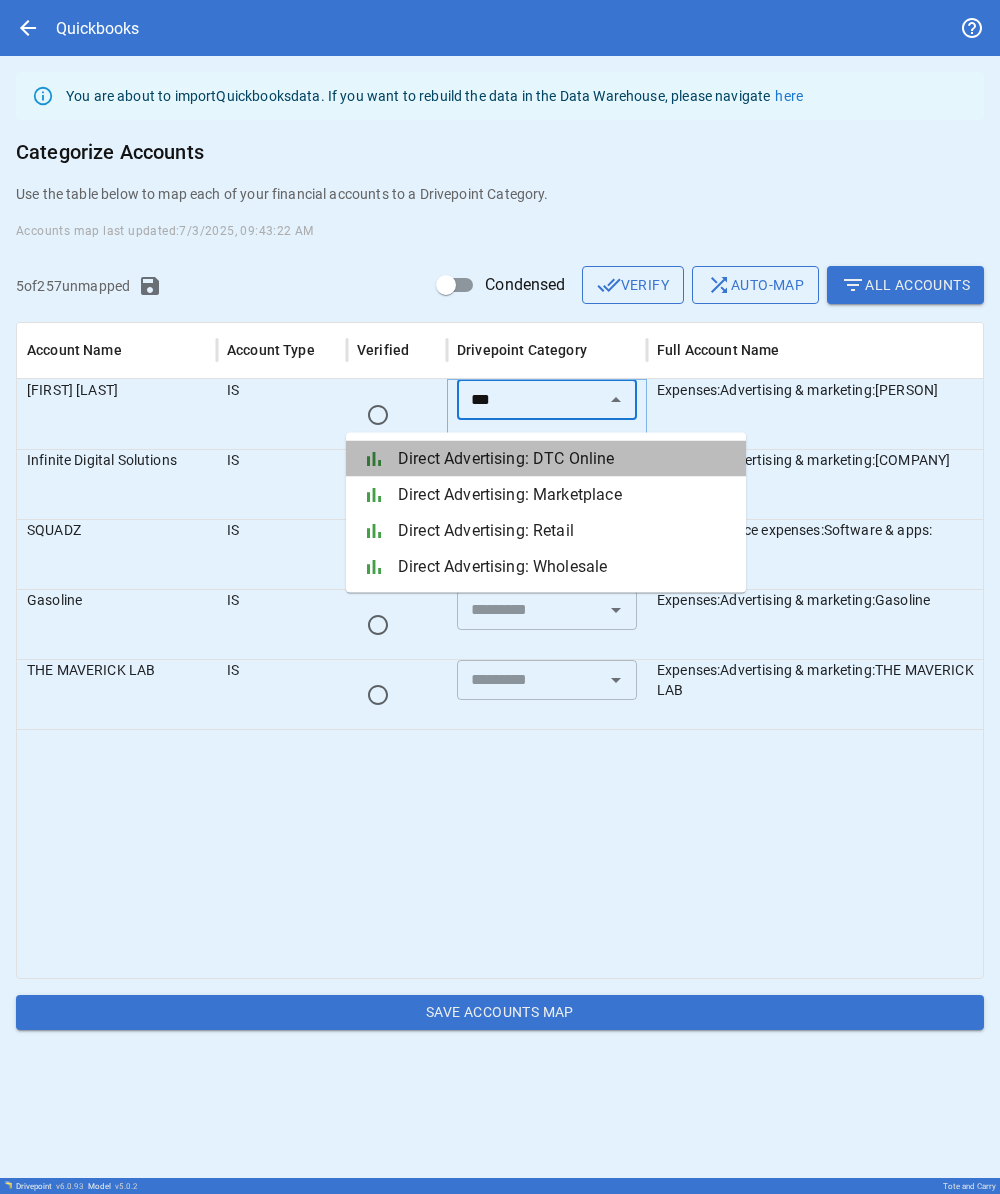 click on "Direct Advertising: DTC Online" at bounding box center (564, 459) 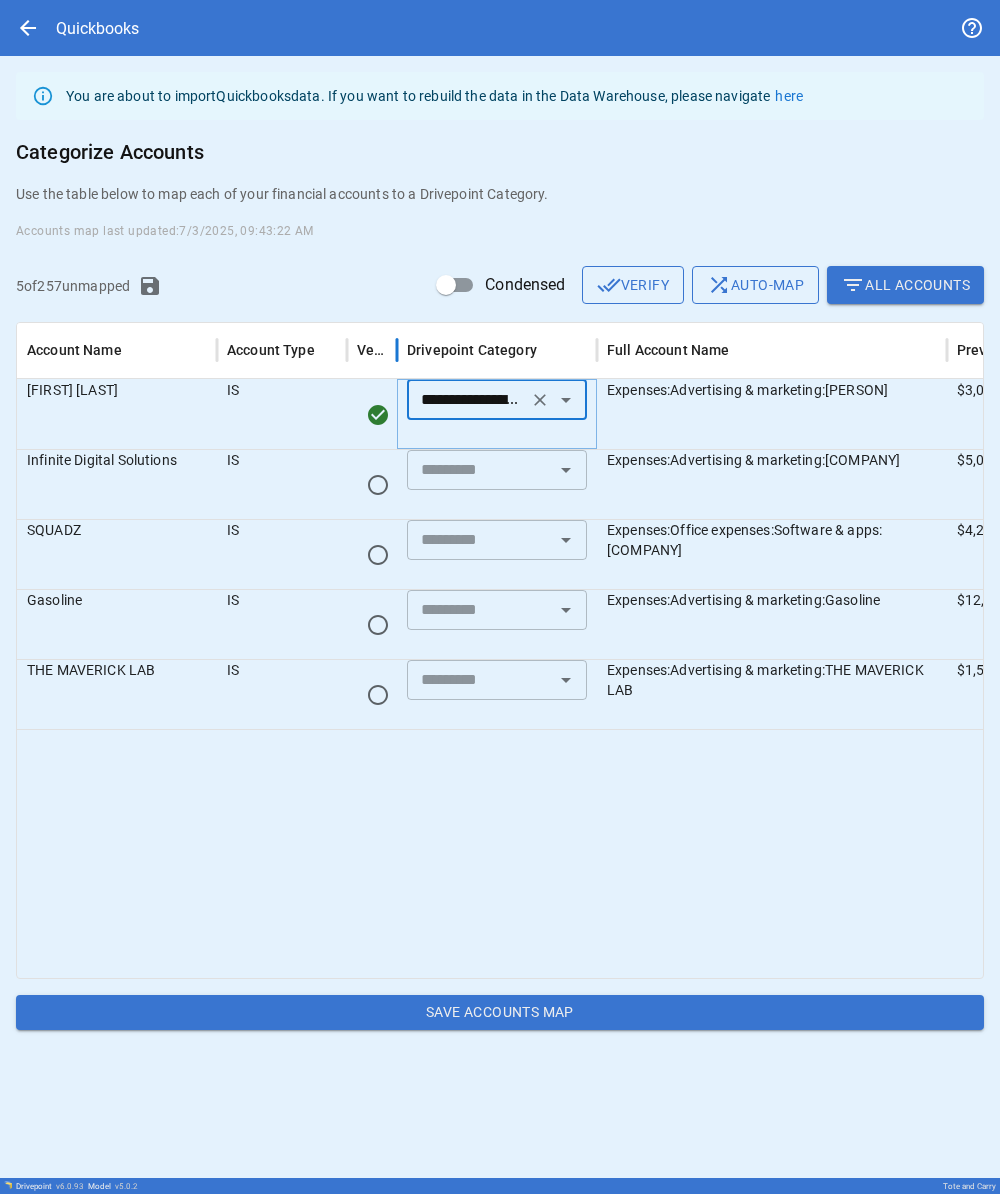 drag, startPoint x: 444, startPoint y: 348, endPoint x: 333, endPoint y: 348, distance: 111 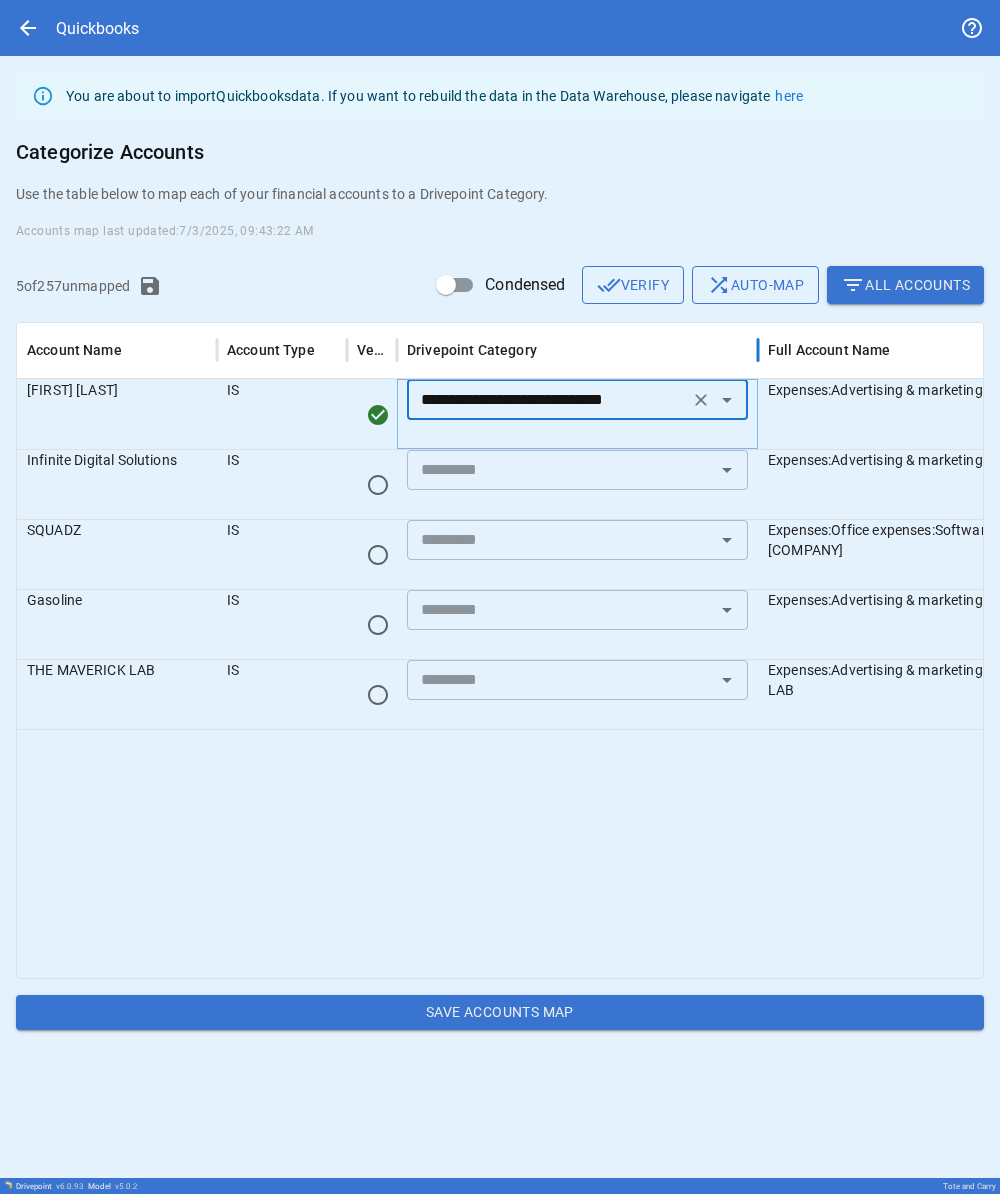 drag, startPoint x: 596, startPoint y: 351, endPoint x: 757, endPoint y: 360, distance: 161.25136 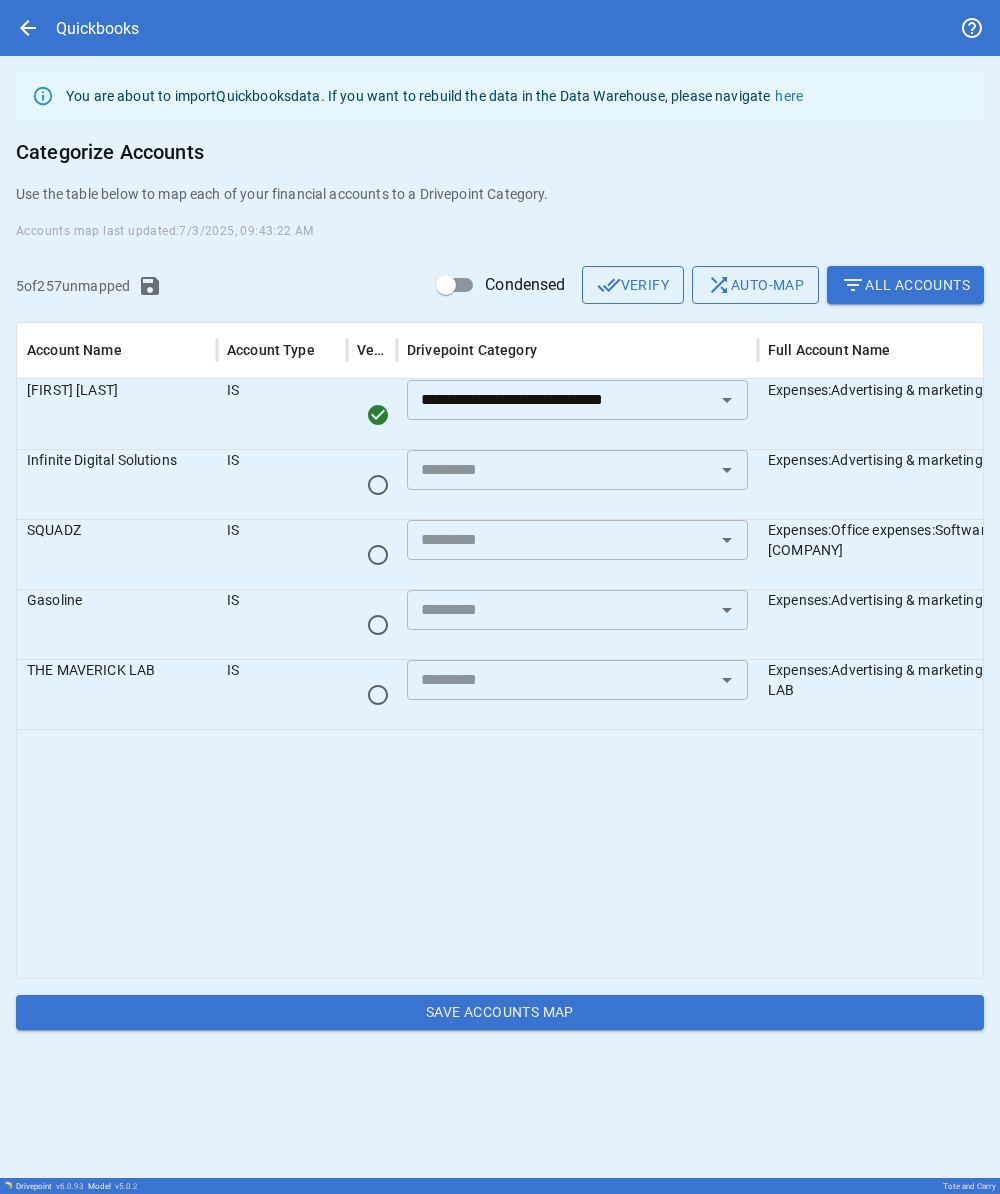 click at bounding box center (637, 853) 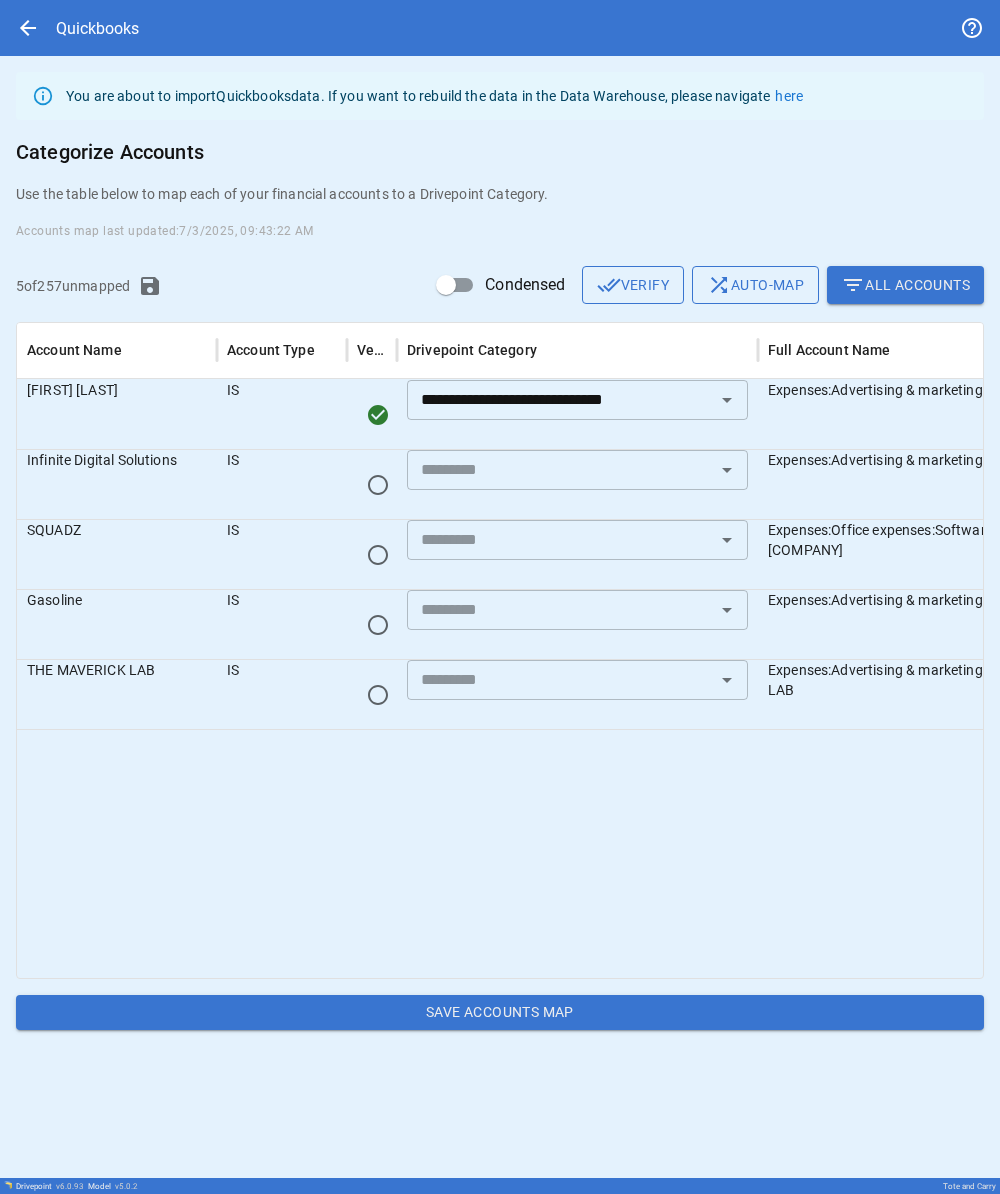 click at bounding box center [727, 400] 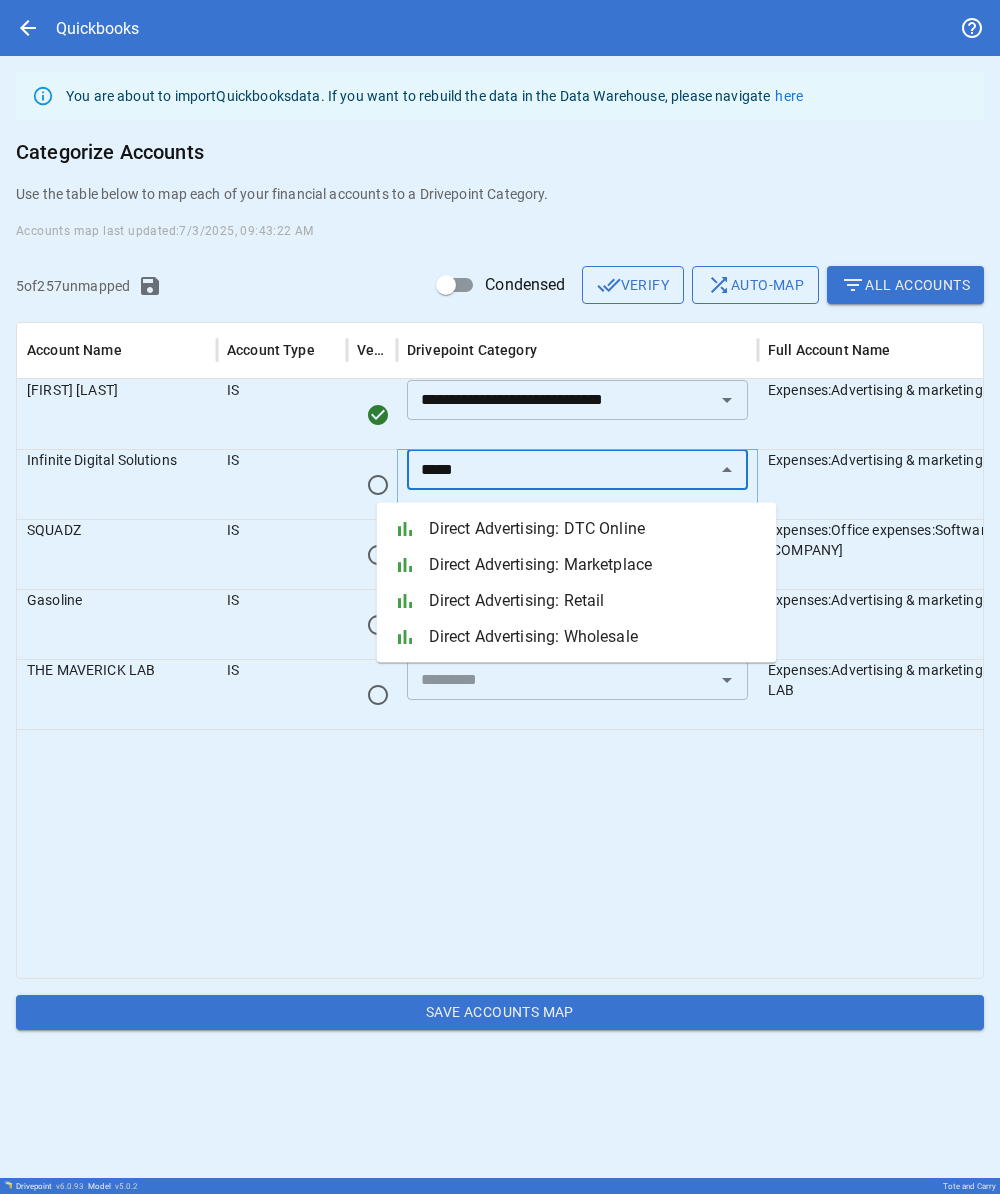 click on "Direct Advertising: DTC Online" at bounding box center (595, 529) 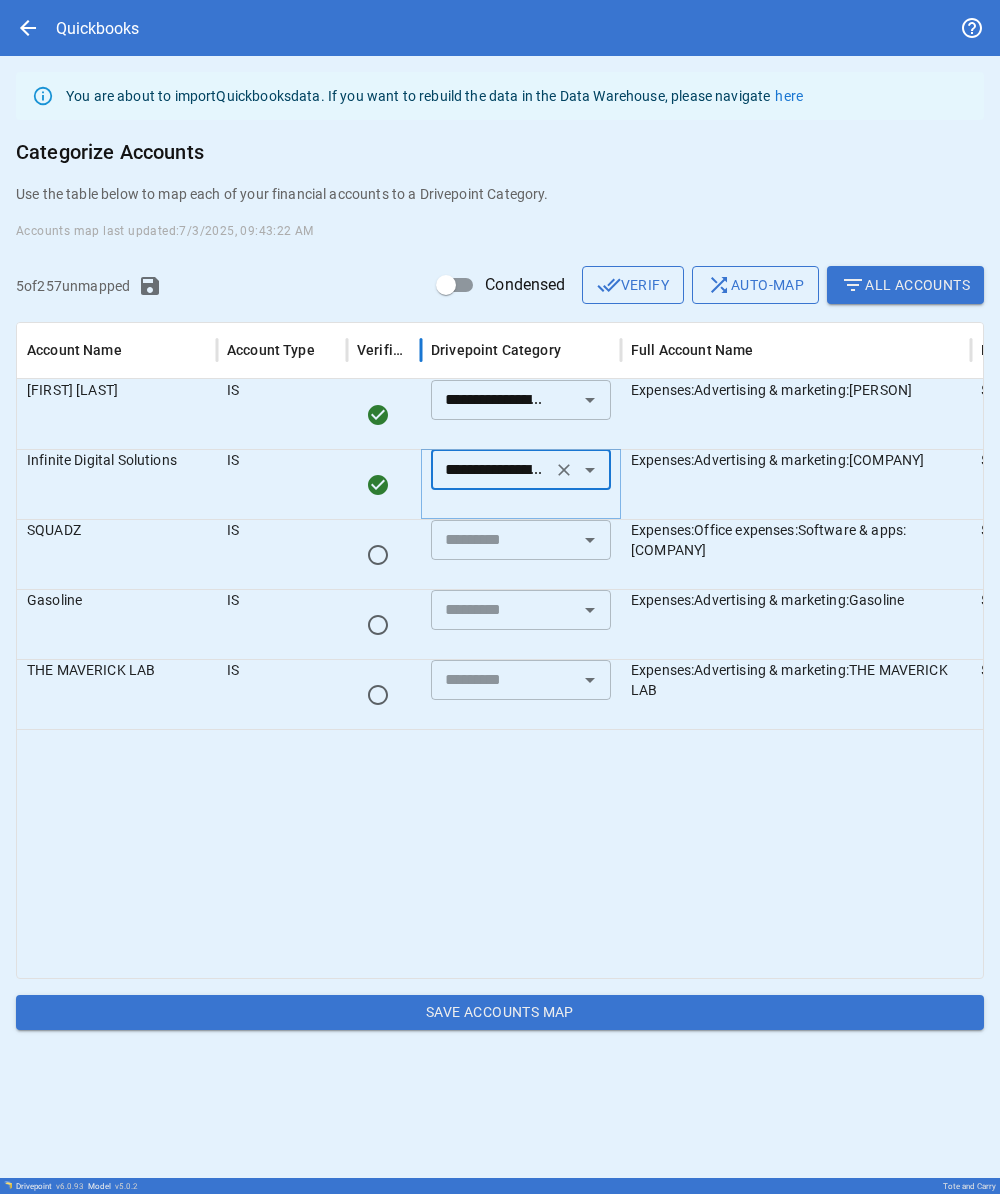 drag, startPoint x: 444, startPoint y: 356, endPoint x: 314, endPoint y: 351, distance: 130.09612 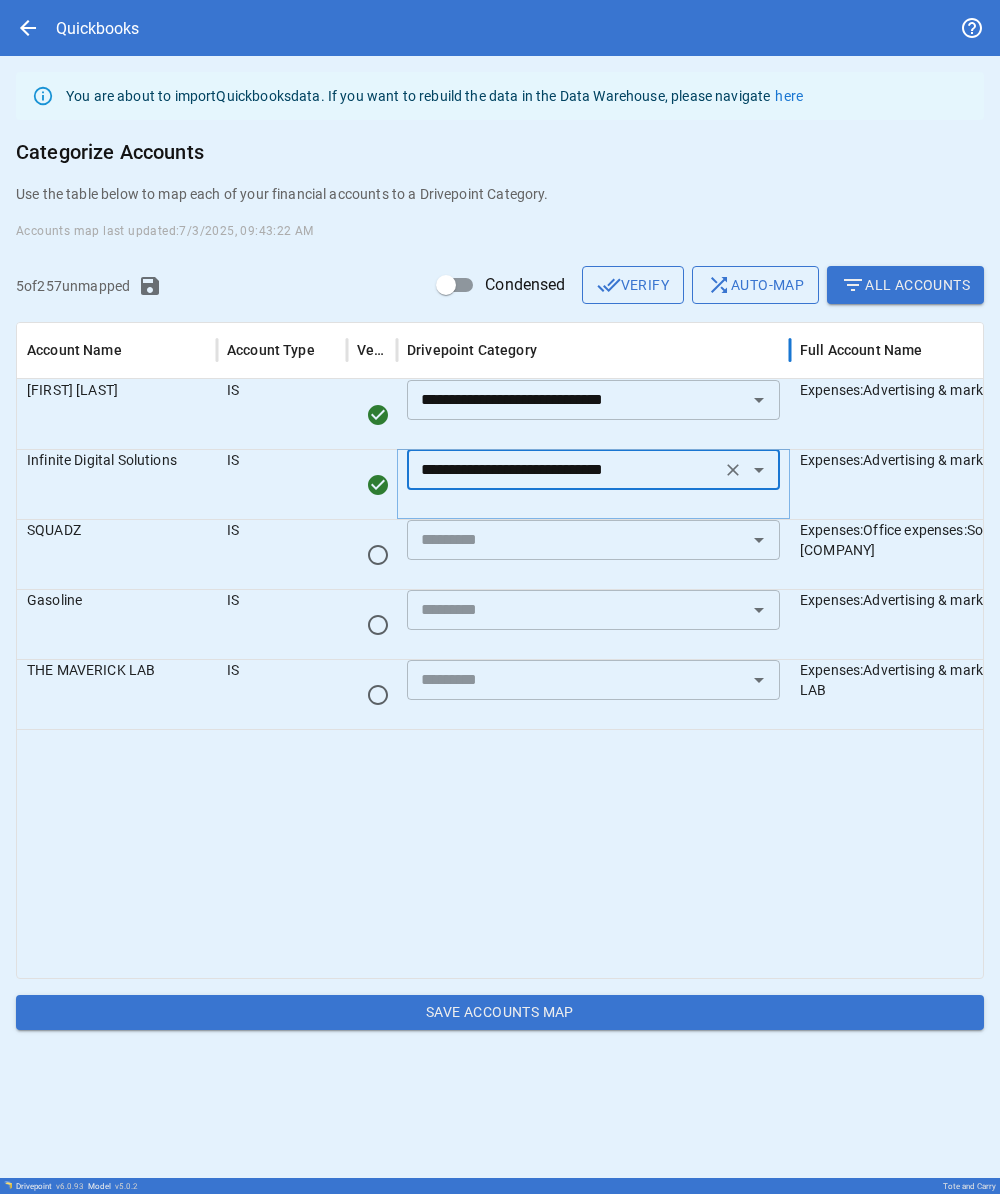 drag, startPoint x: 599, startPoint y: 358, endPoint x: 792, endPoint y: 373, distance: 193.58203 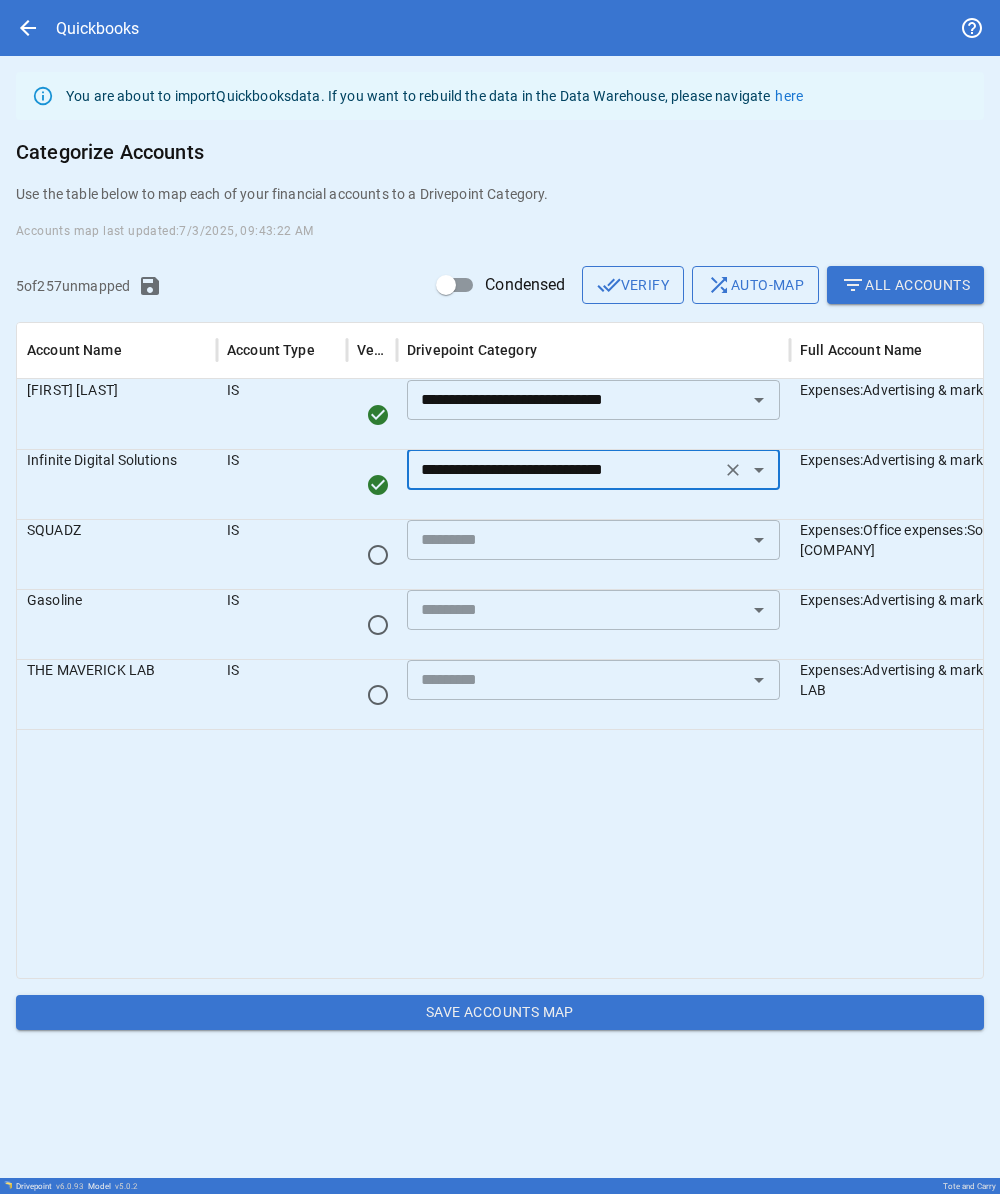 click at bounding box center (653, 853) 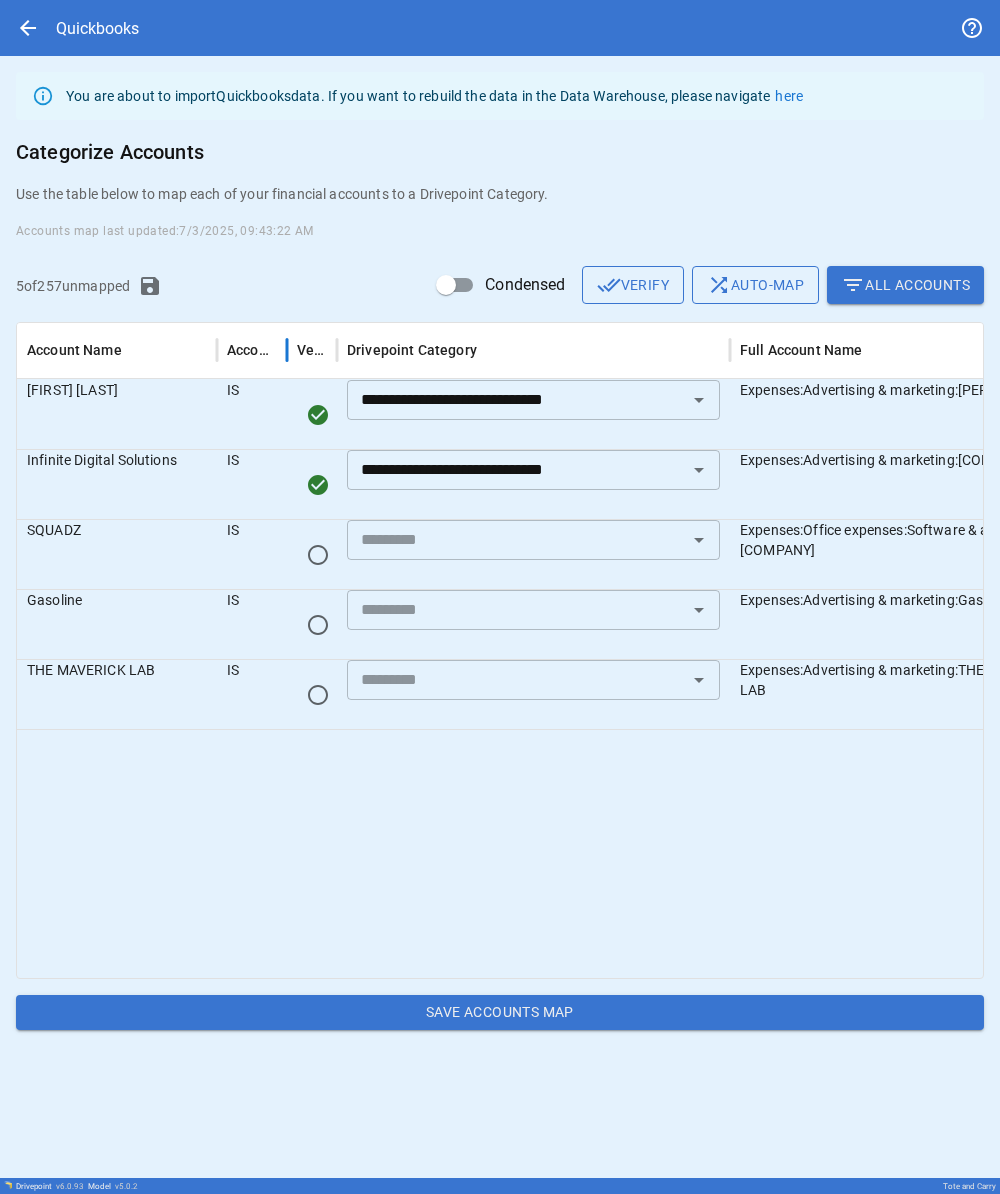 drag, startPoint x: 345, startPoint y: 342, endPoint x: 283, endPoint y: 343, distance: 62.008064 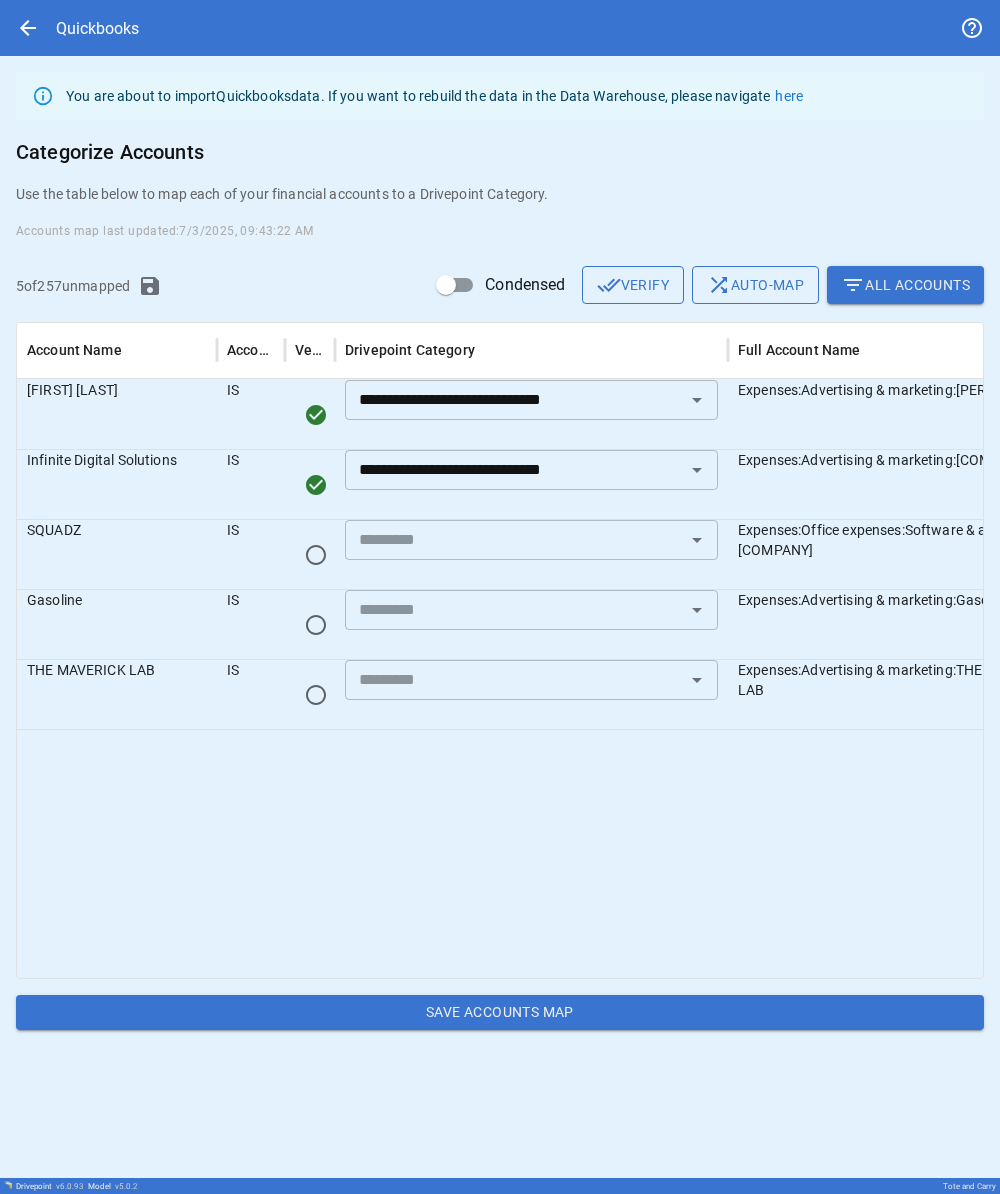 click at bounding box center (622, 853) 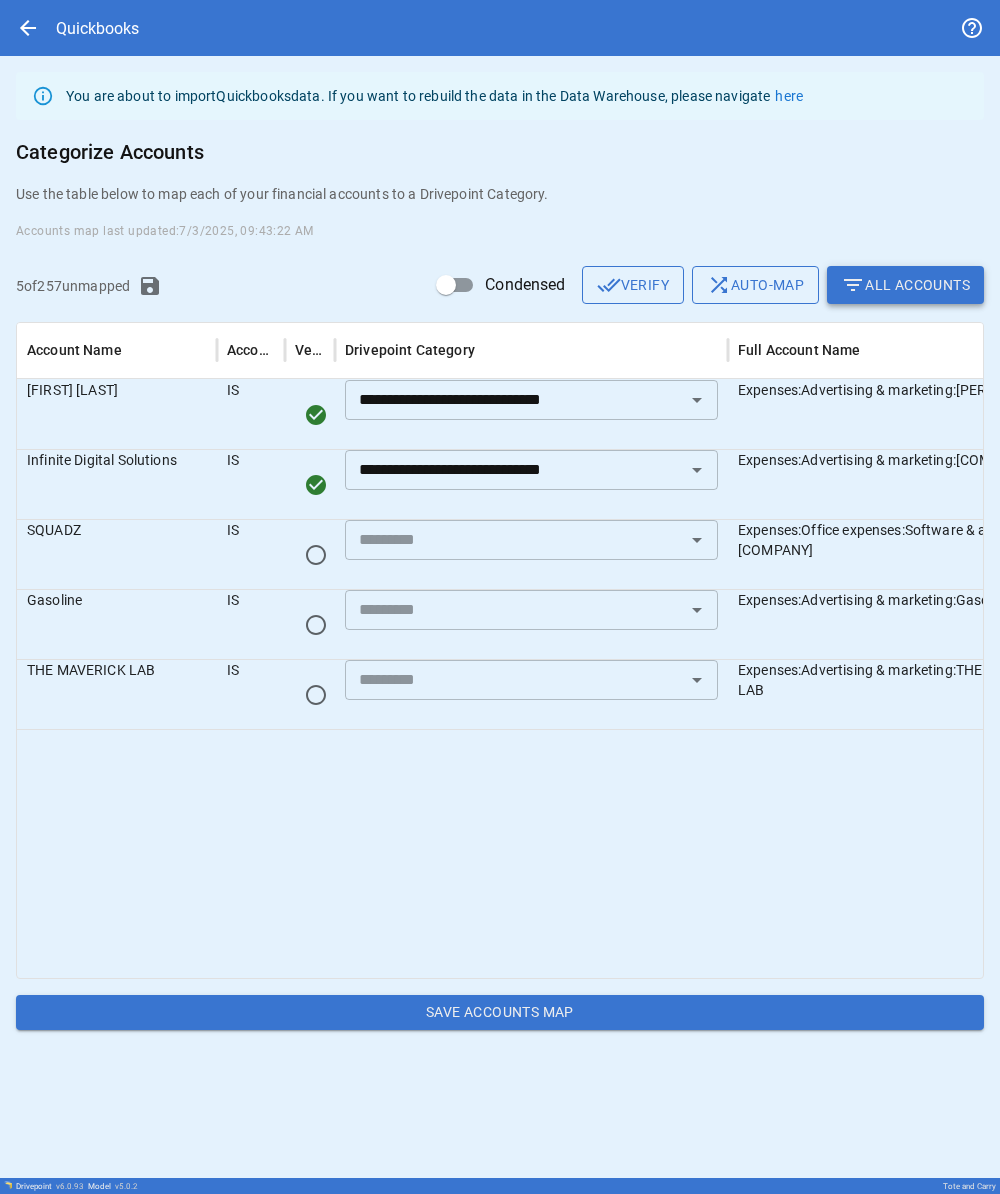 click on "filter_list All Accounts" at bounding box center [905, 285] 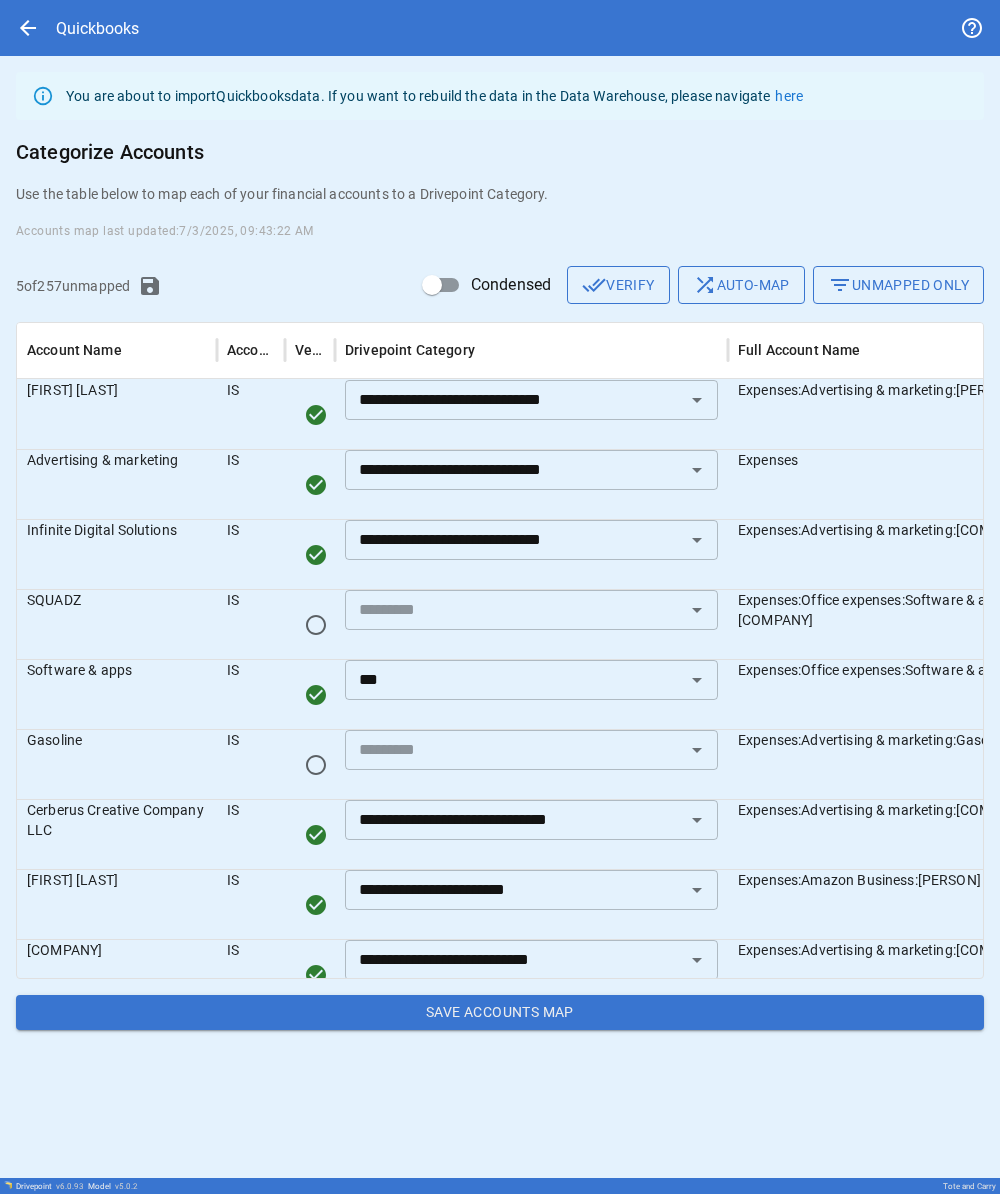 scroll, scrollTop: 446, scrollLeft: 0, axis: vertical 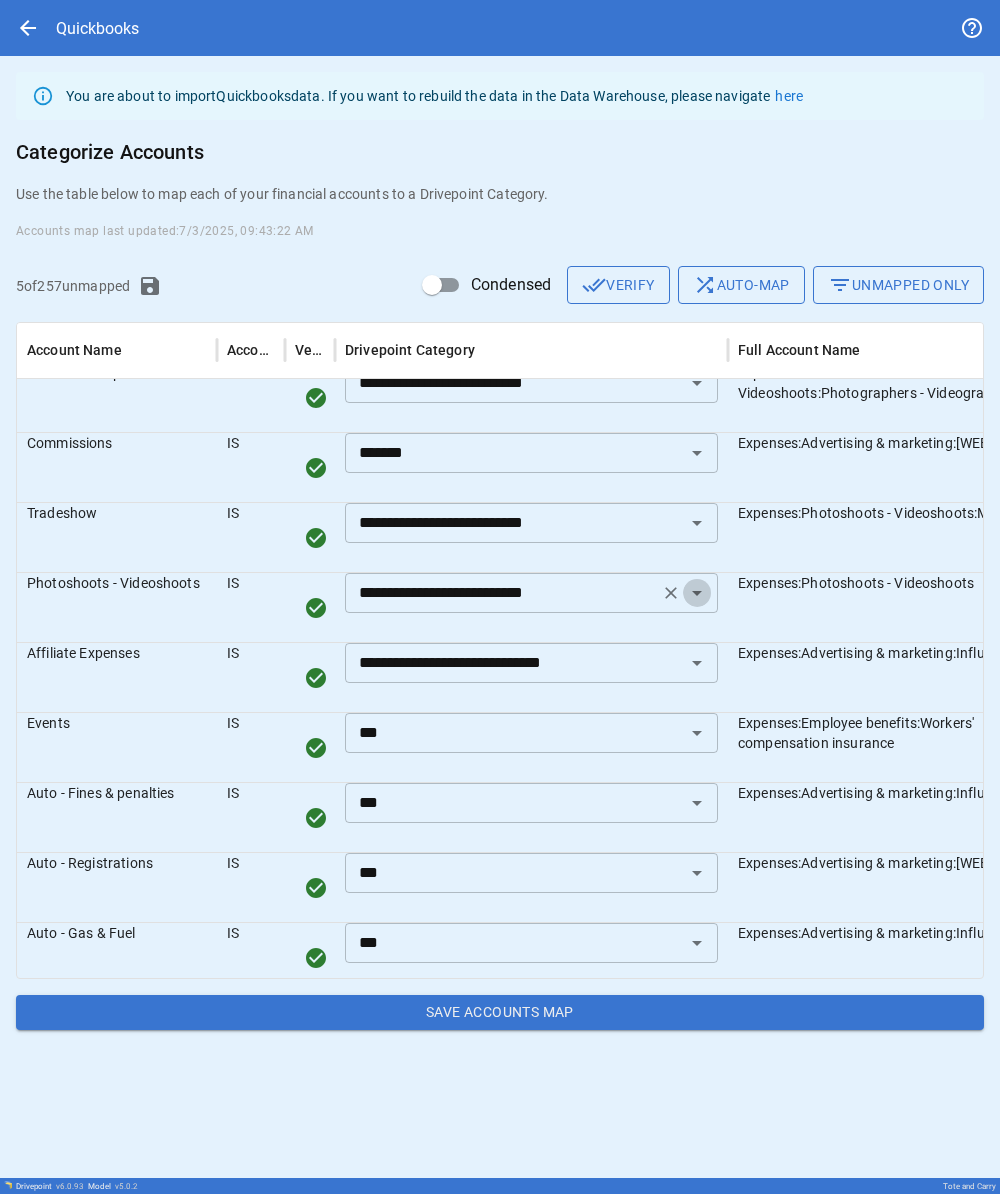 click at bounding box center [697, 173] 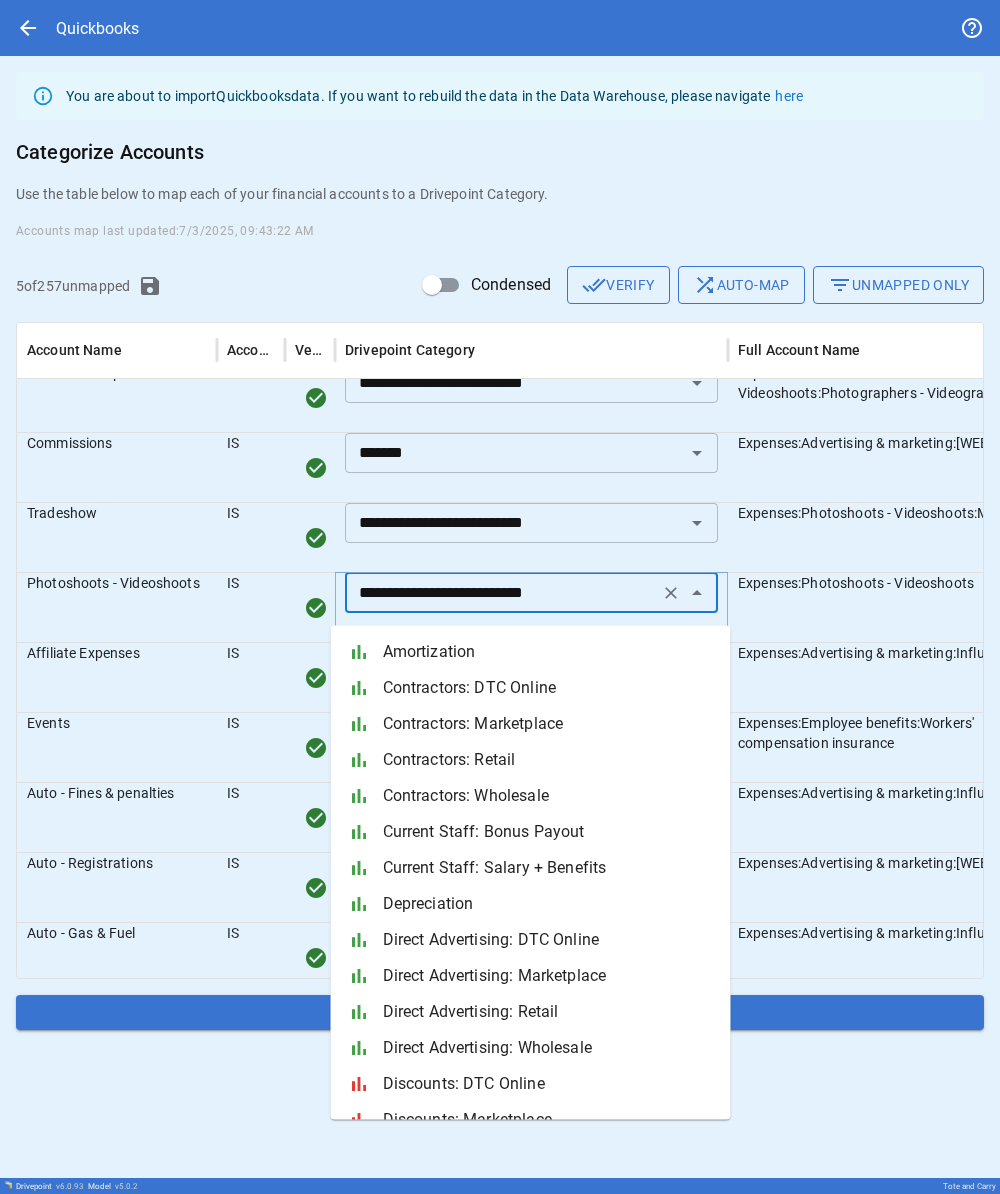 scroll, scrollTop: 1386, scrollLeft: 0, axis: vertical 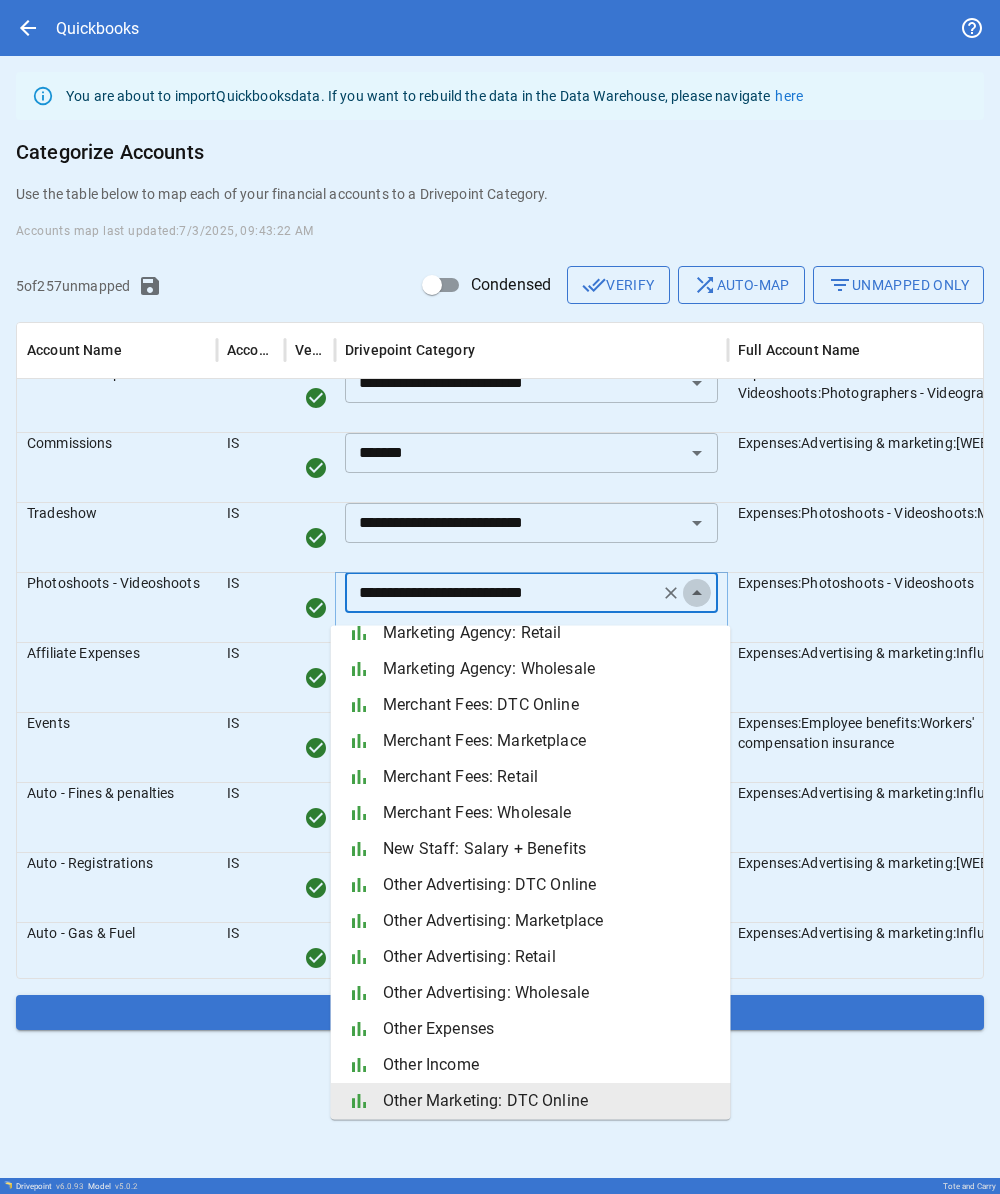 click at bounding box center [697, 593] 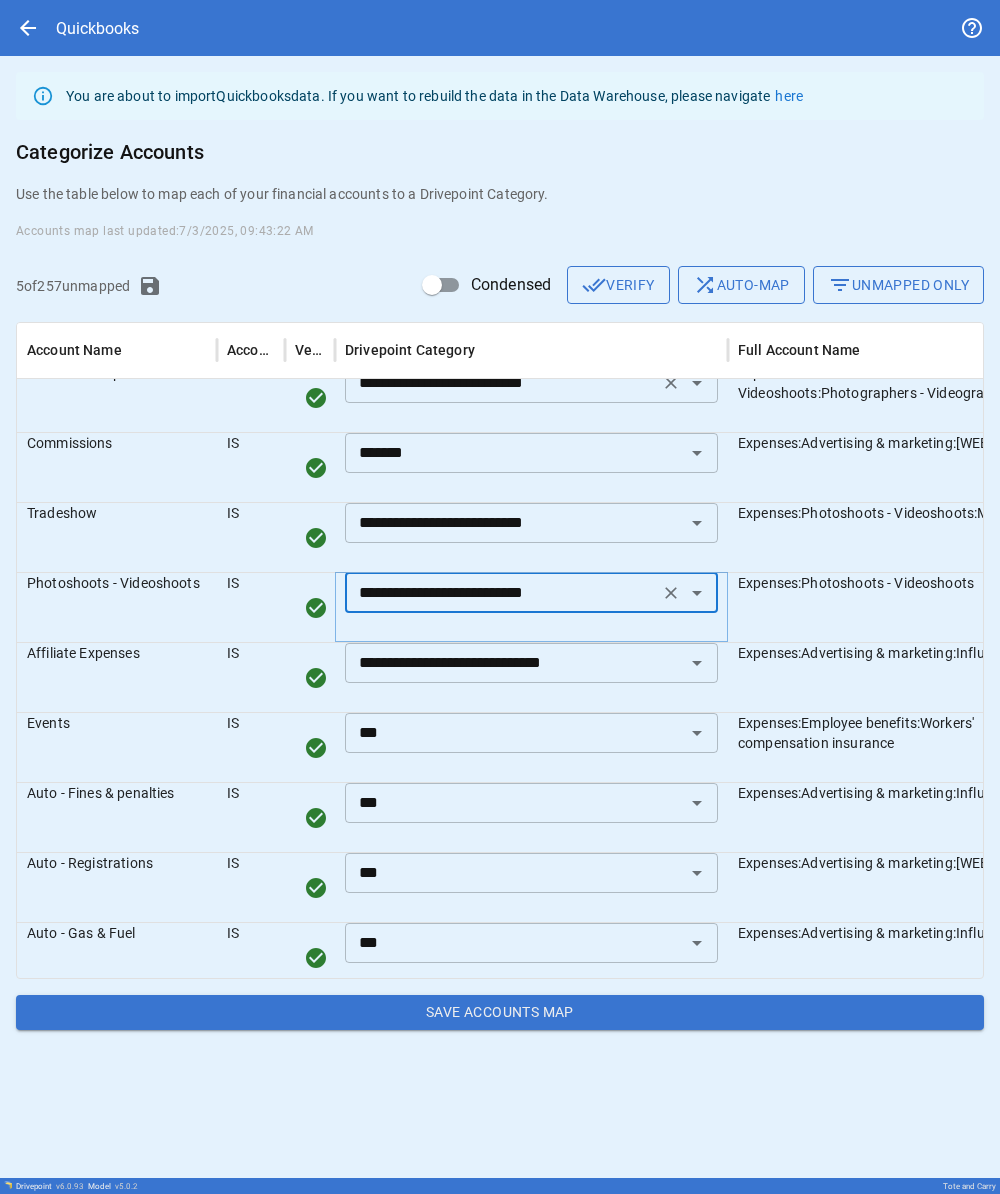 scroll, scrollTop: 0, scrollLeft: 0, axis: both 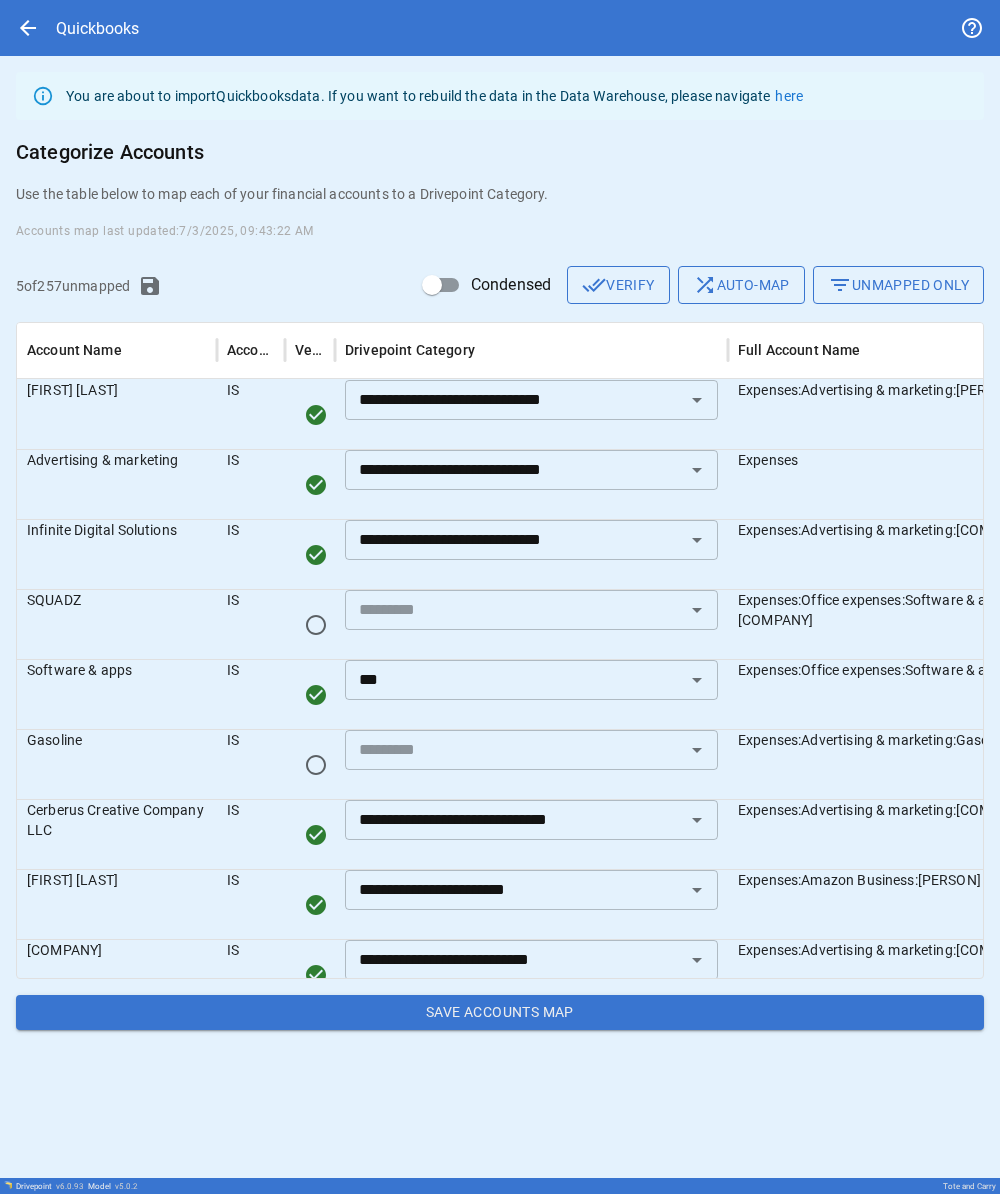 click on "filter_list Unmapped Only" at bounding box center [898, 285] 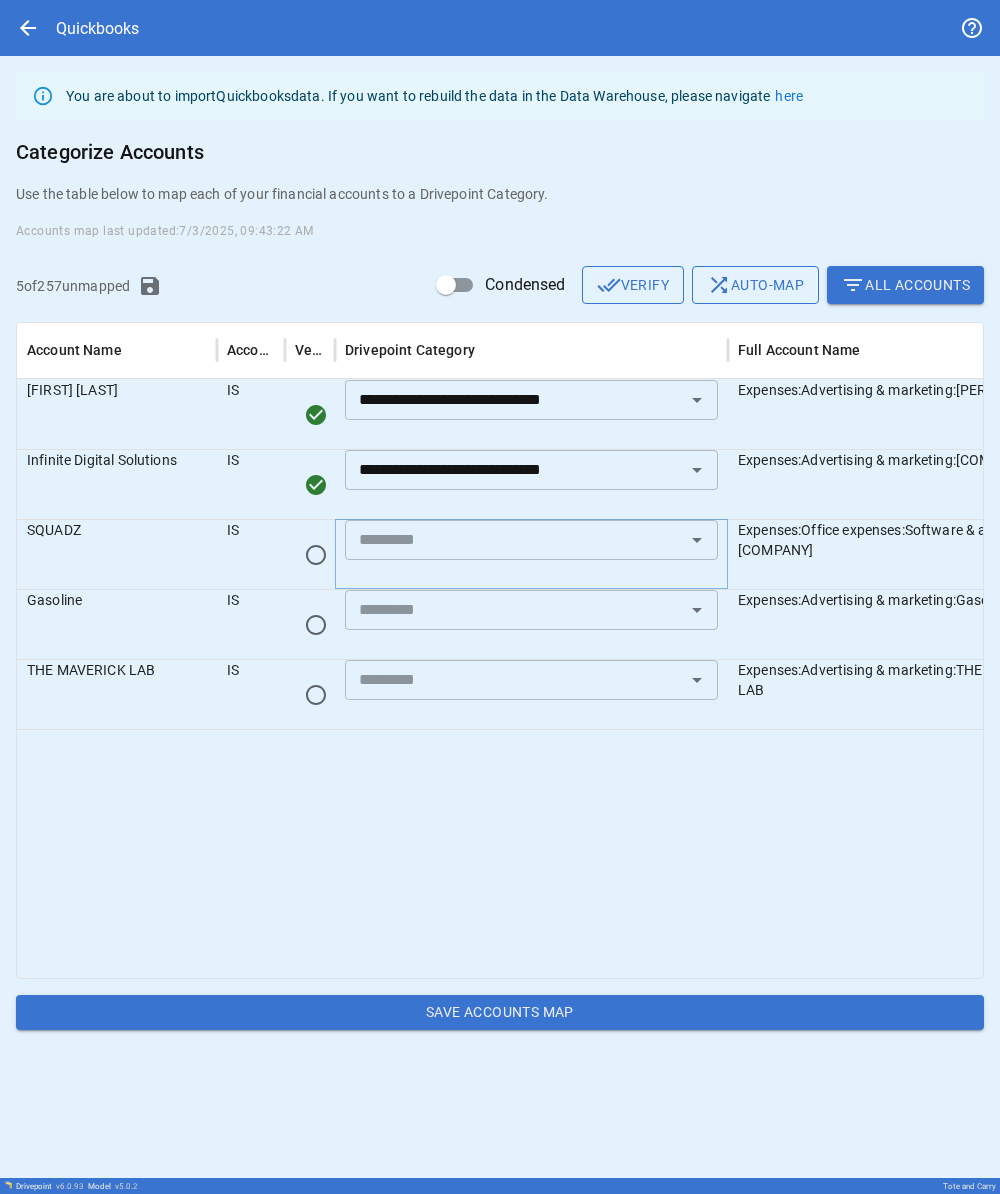 click at bounding box center [515, 540] 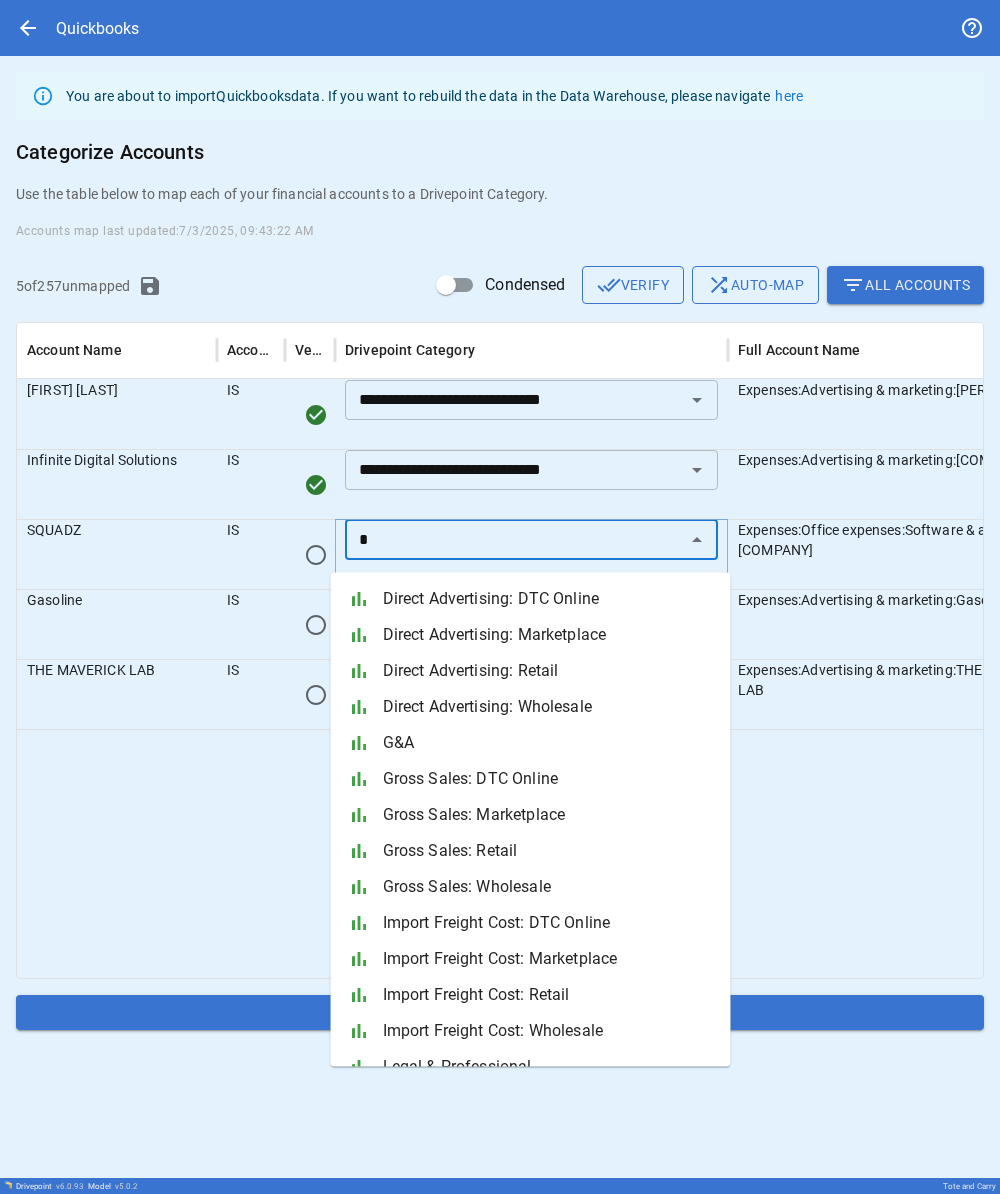 click on "G&A" at bounding box center [549, 743] 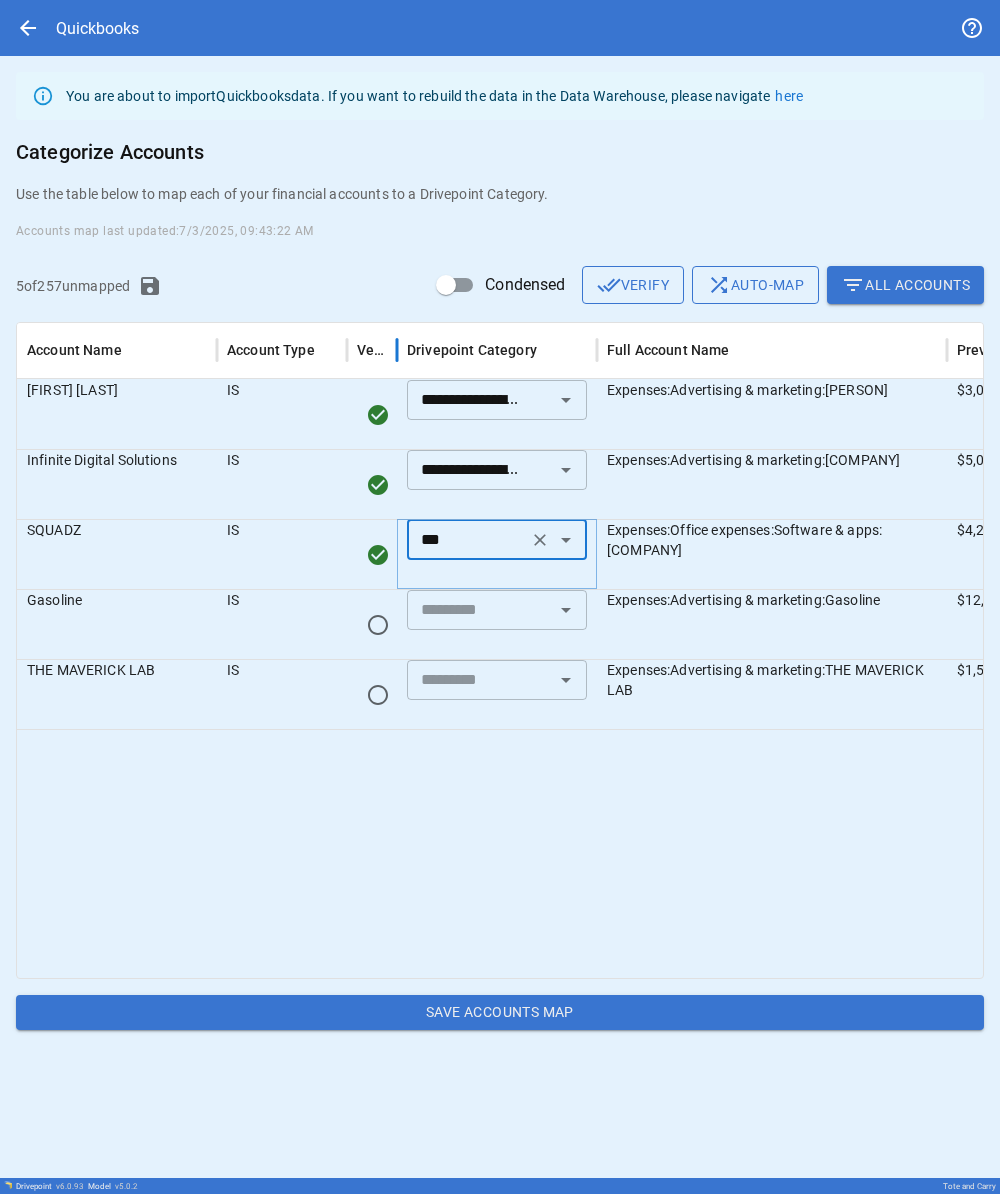 drag, startPoint x: 448, startPoint y: 358, endPoint x: 241, endPoint y: 363, distance: 207.06038 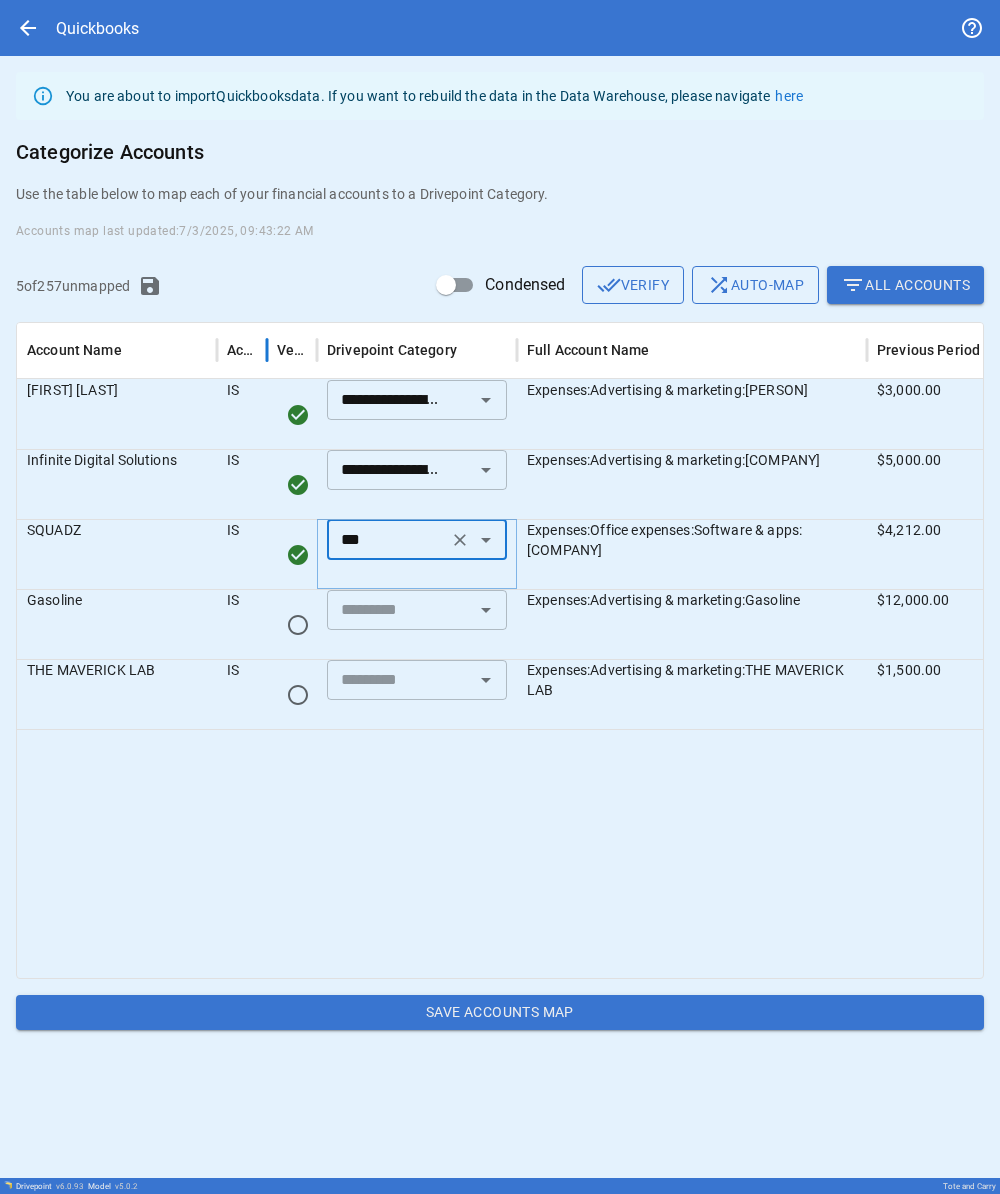 drag, startPoint x: 344, startPoint y: 344, endPoint x: 158, endPoint y: 359, distance: 186.60385 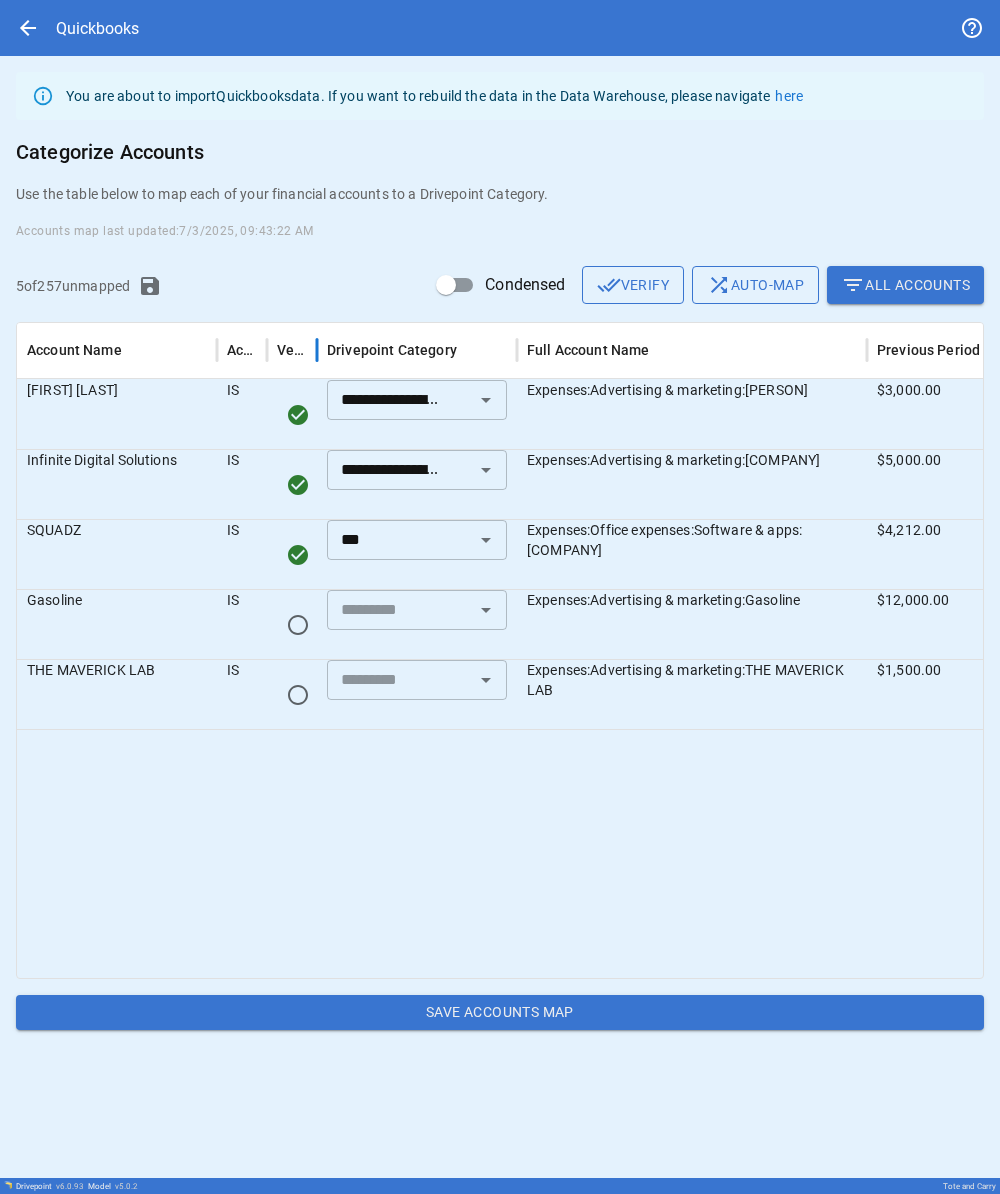 click at bounding box center (517, 853) 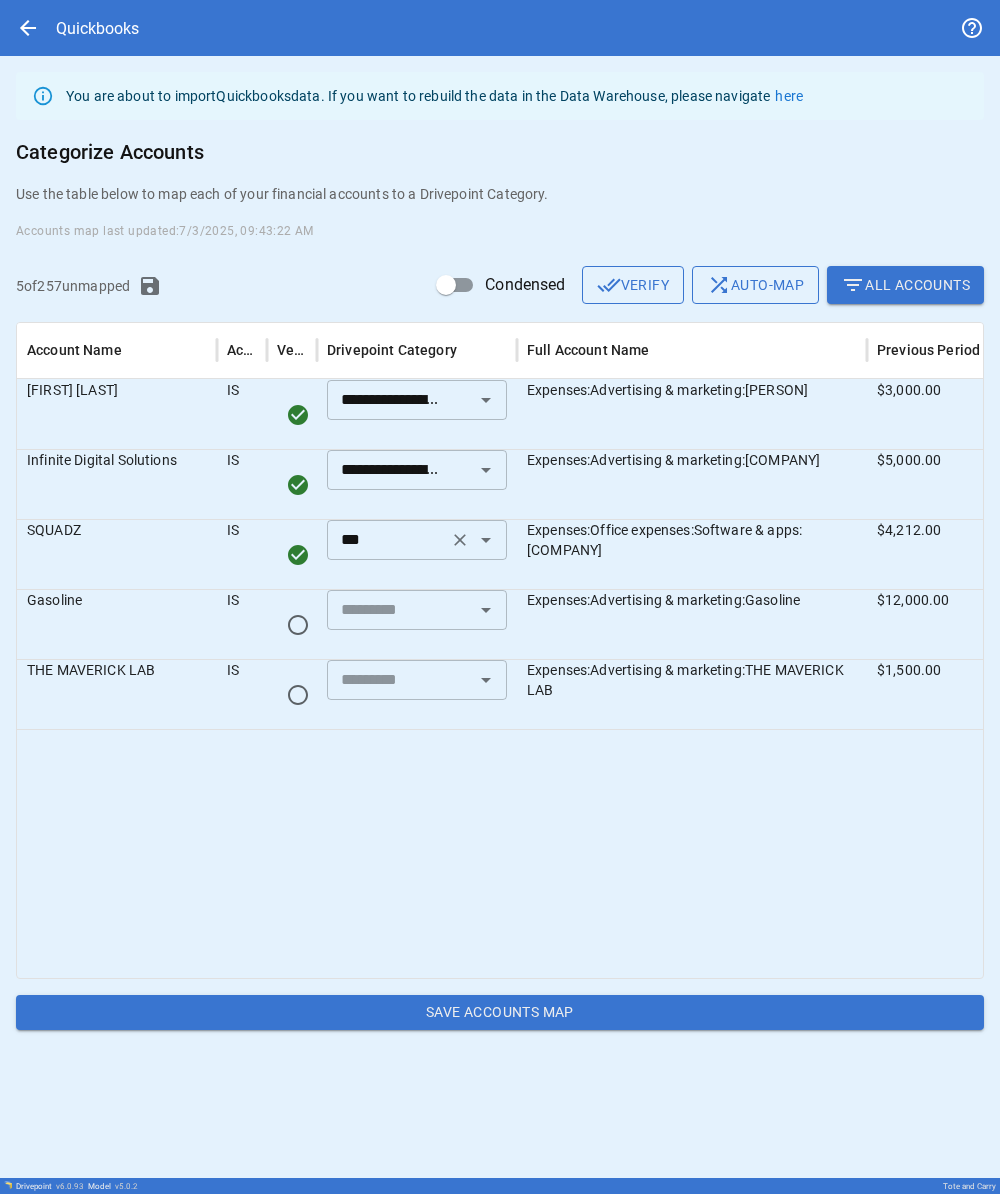 click at bounding box center [486, 400] 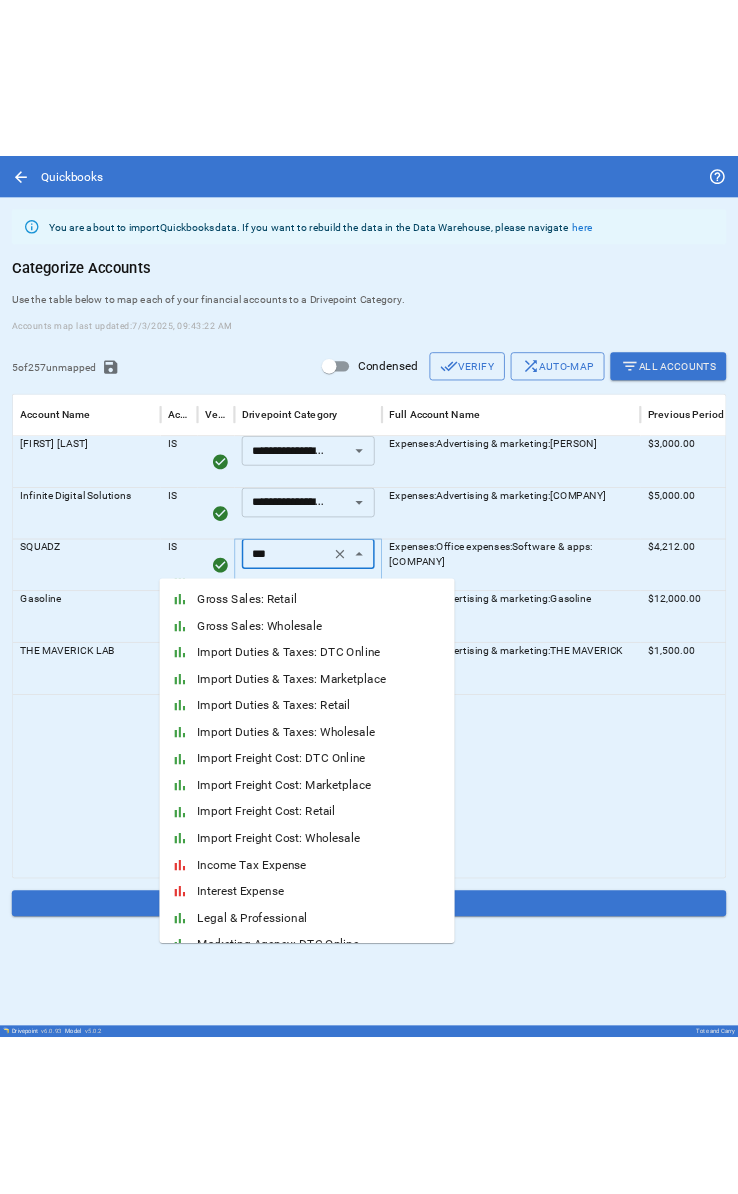 scroll, scrollTop: 756, scrollLeft: 0, axis: vertical 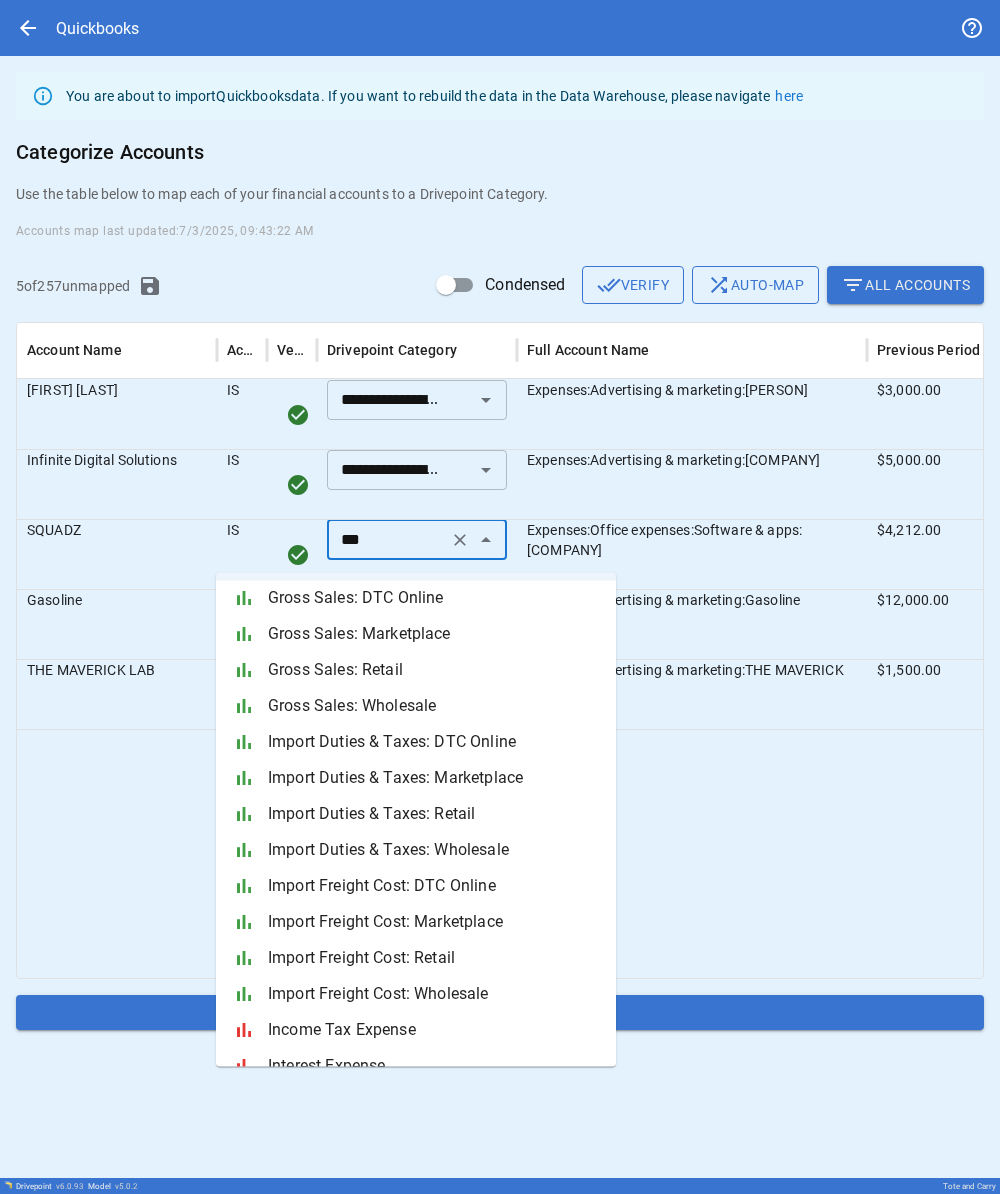 click at bounding box center [517, 853] 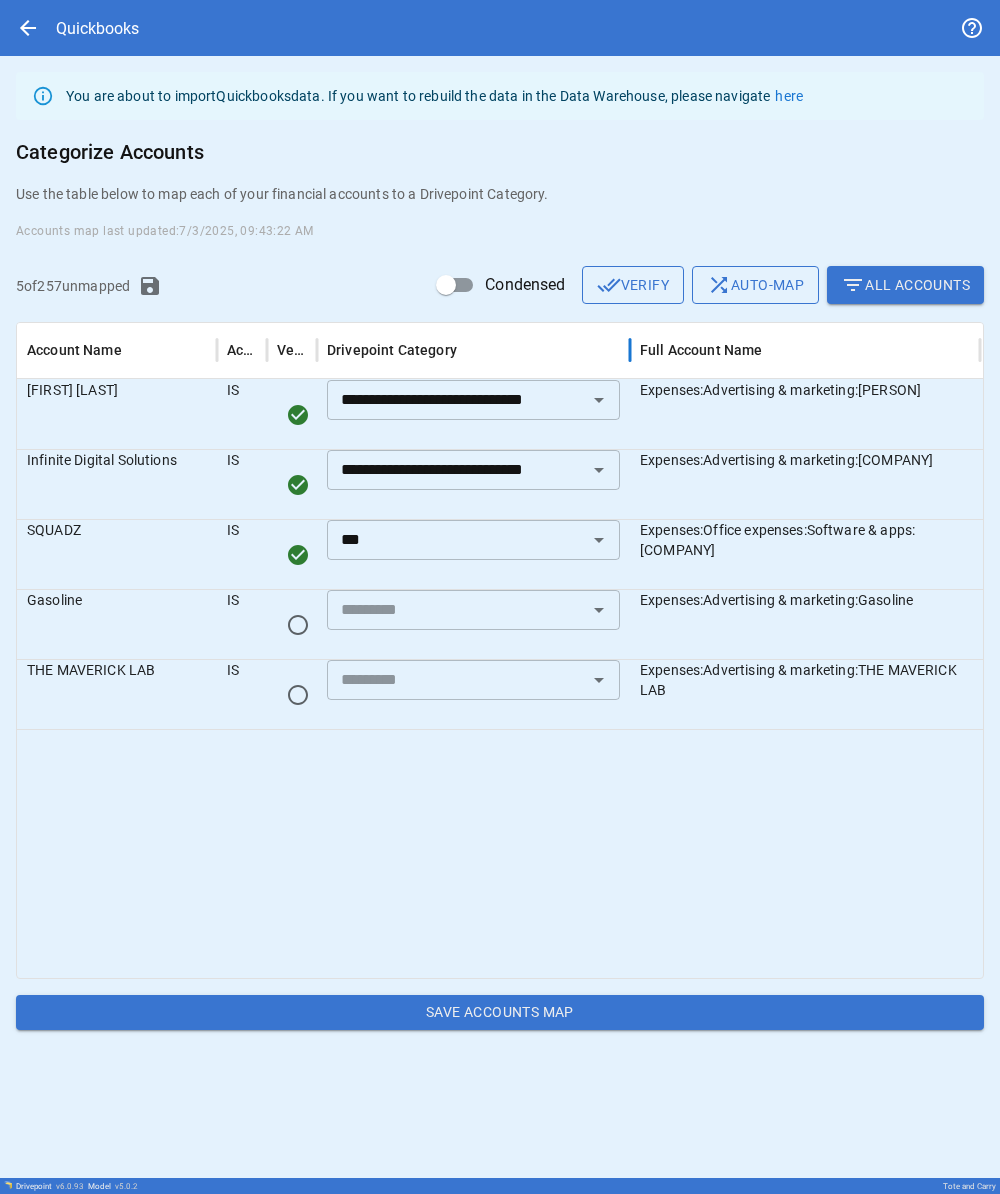 drag, startPoint x: 516, startPoint y: 343, endPoint x: 630, endPoint y: 324, distance: 115.57249 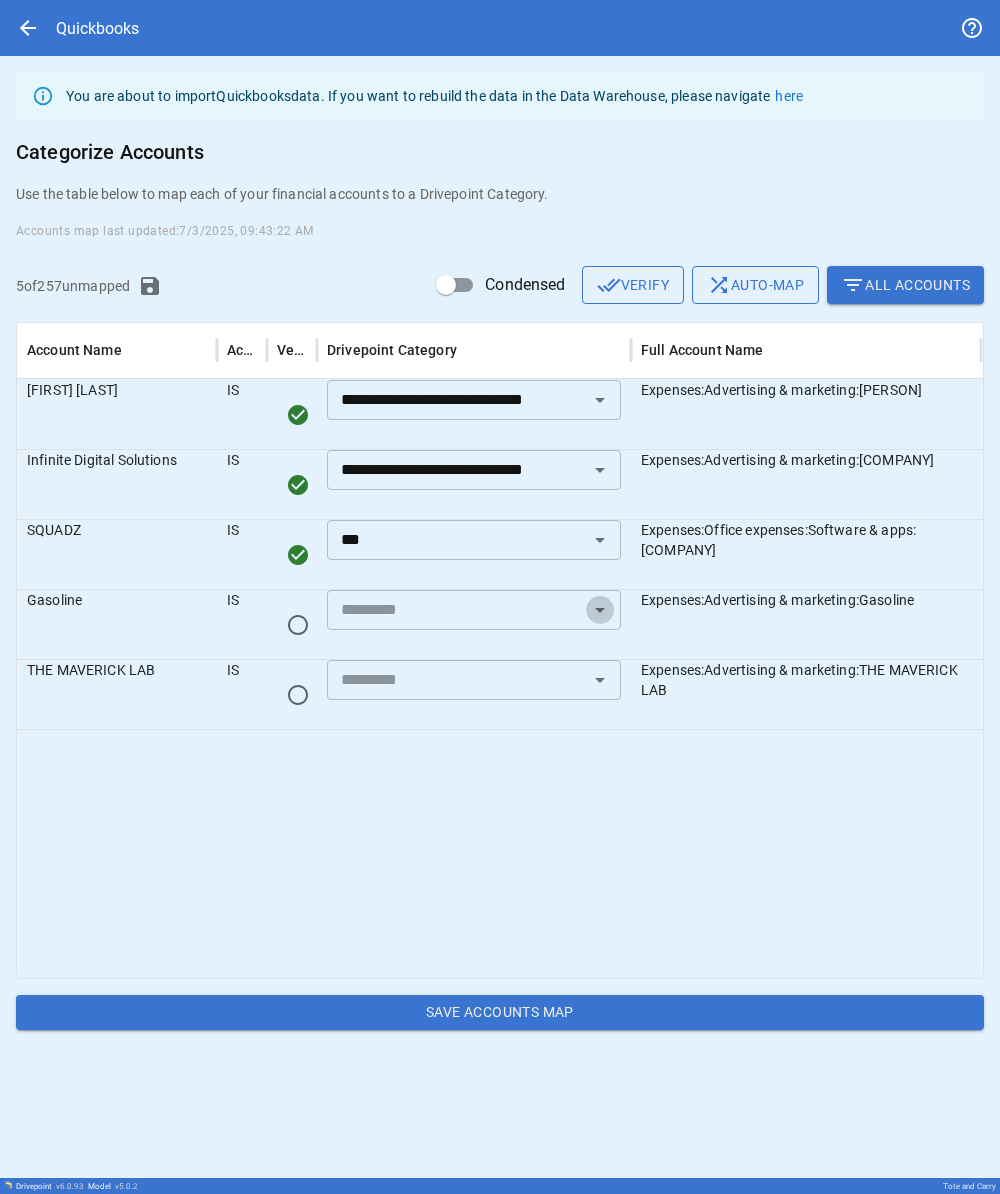 click at bounding box center (600, 400) 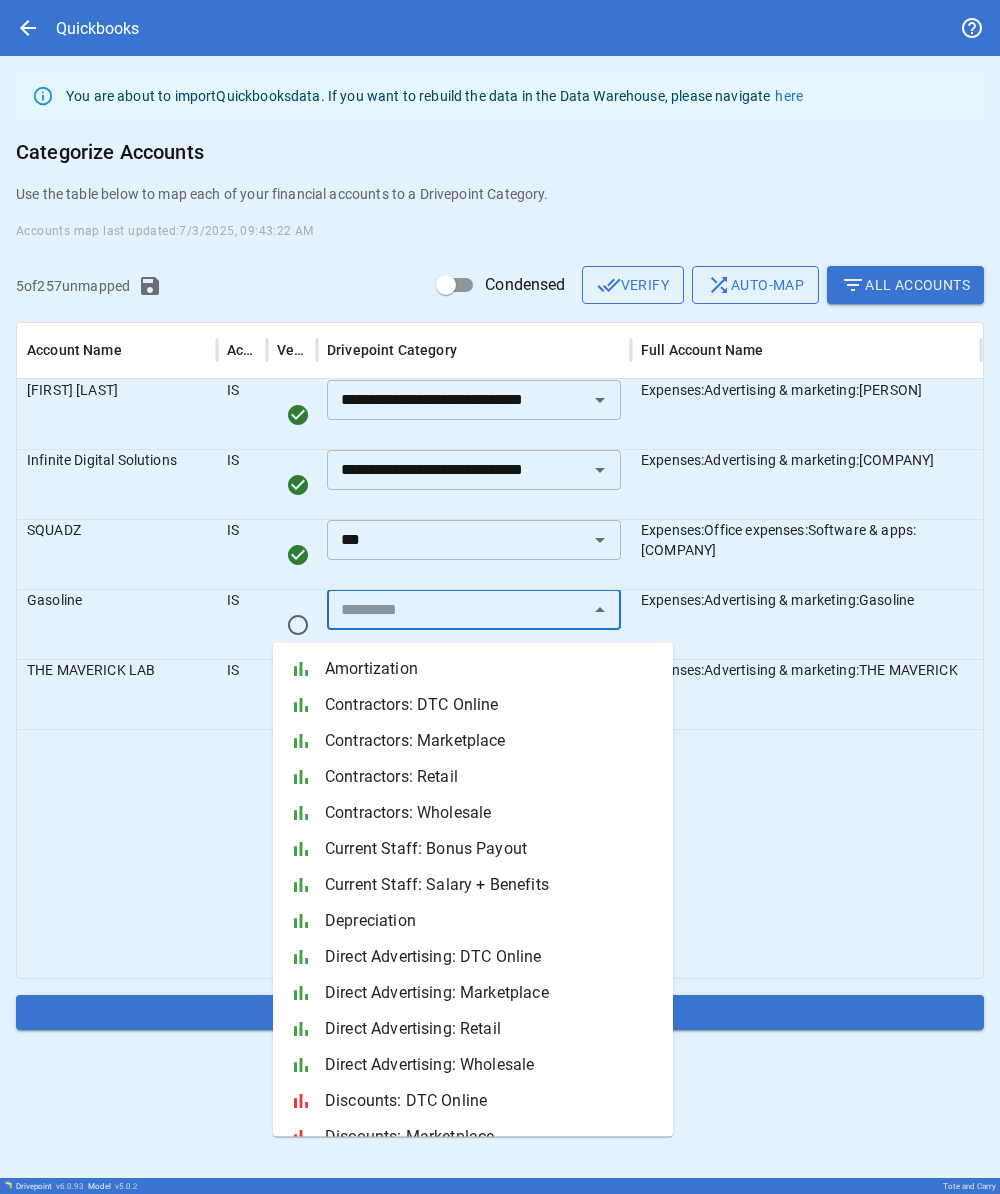 click at bounding box center [574, 853] 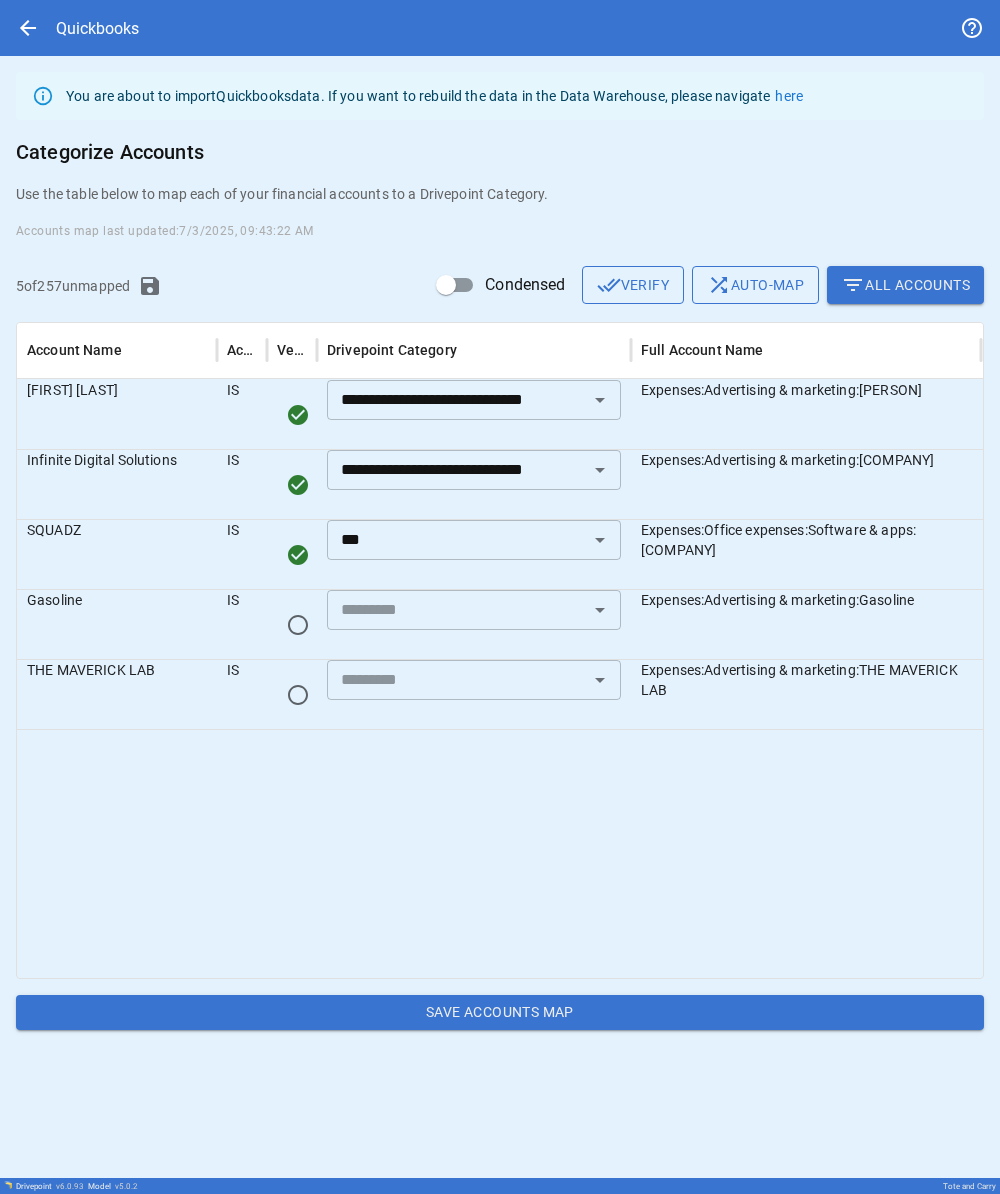 click at bounding box center [600, 400] 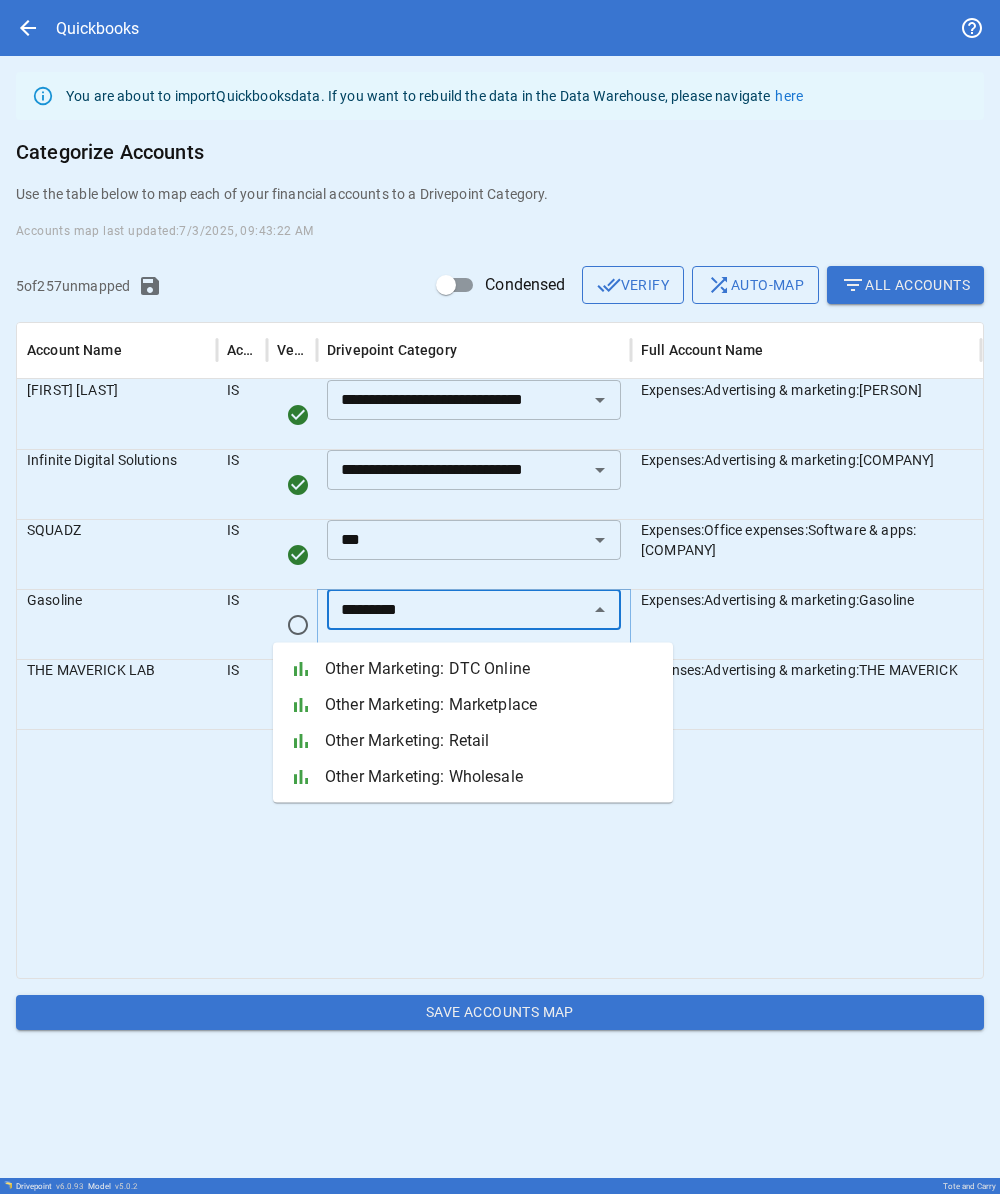 click on "Other Marketing: DTC Online" at bounding box center (491, 669) 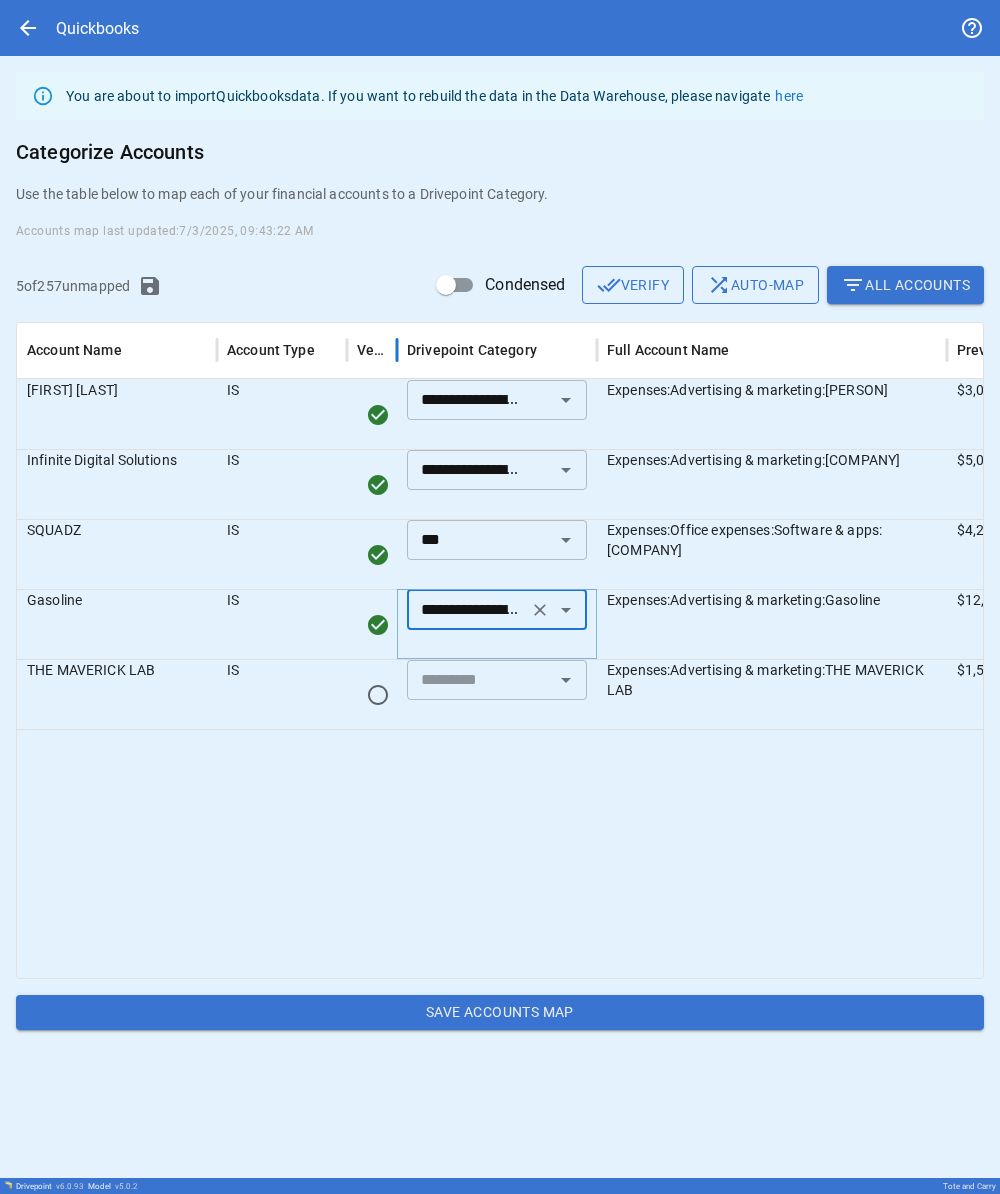 drag, startPoint x: 449, startPoint y: 359, endPoint x: 272, endPoint y: 389, distance: 179.52437 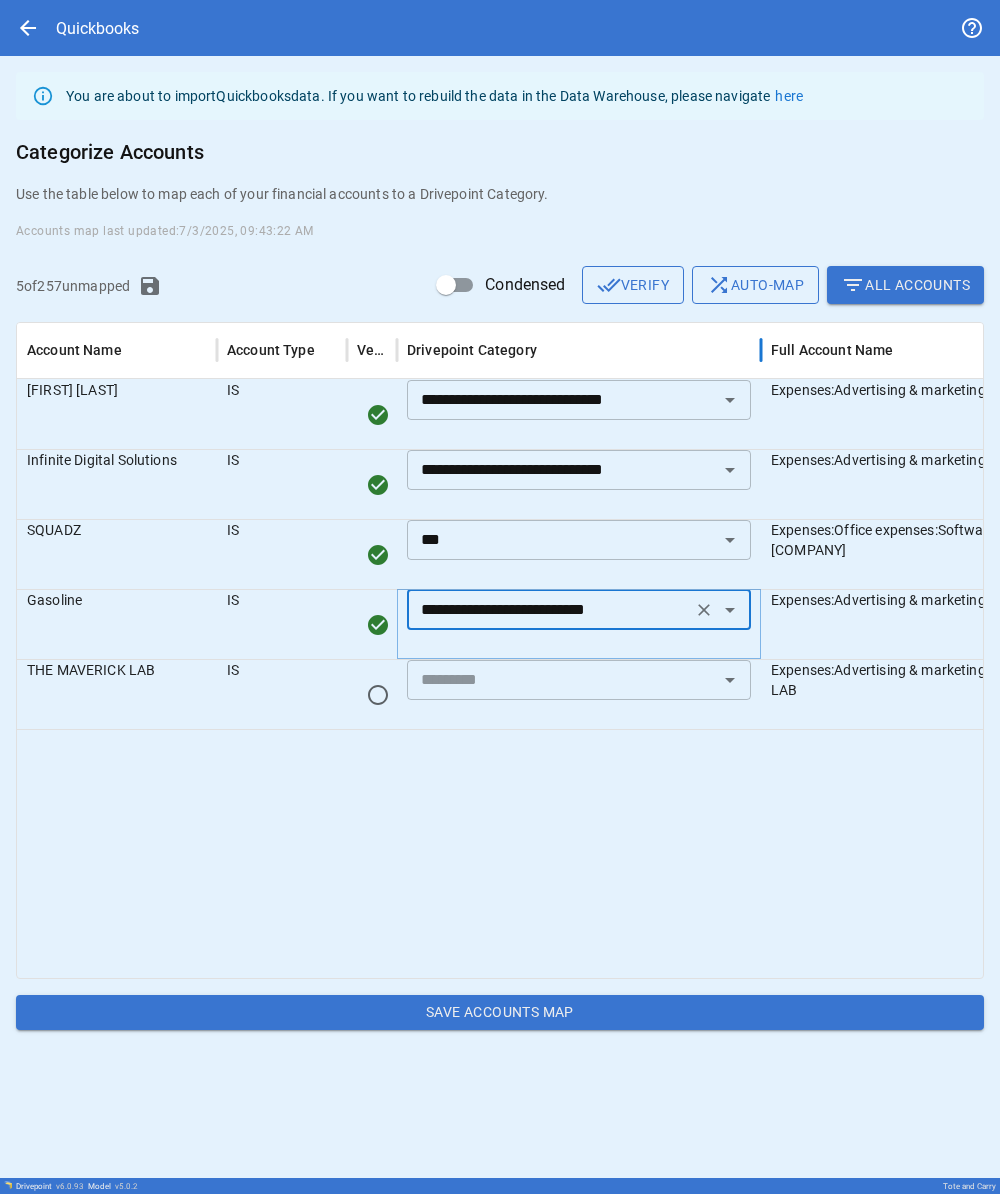 drag, startPoint x: 597, startPoint y: 353, endPoint x: 761, endPoint y: 370, distance: 164.87874 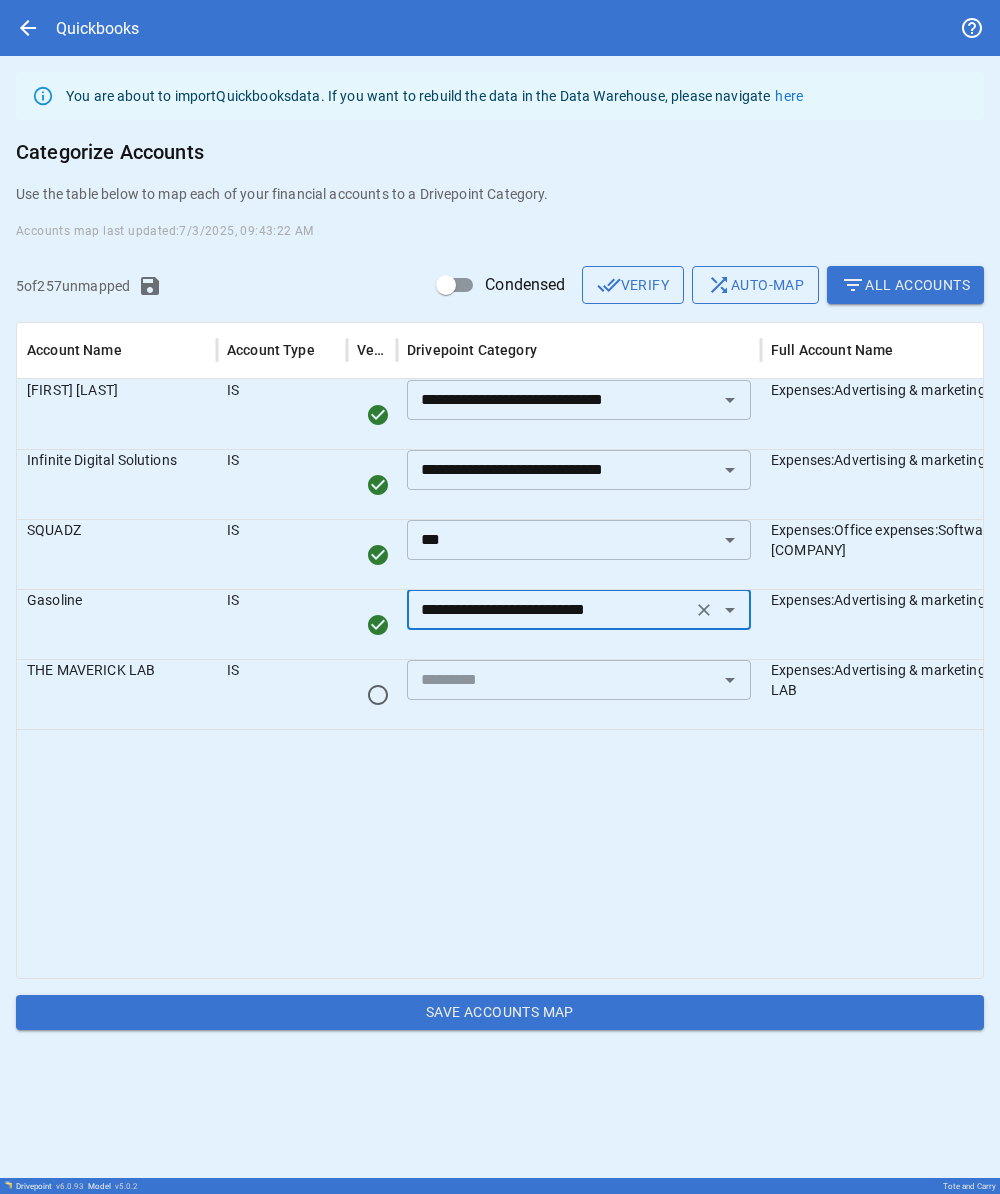 click at bounding box center (639, 853) 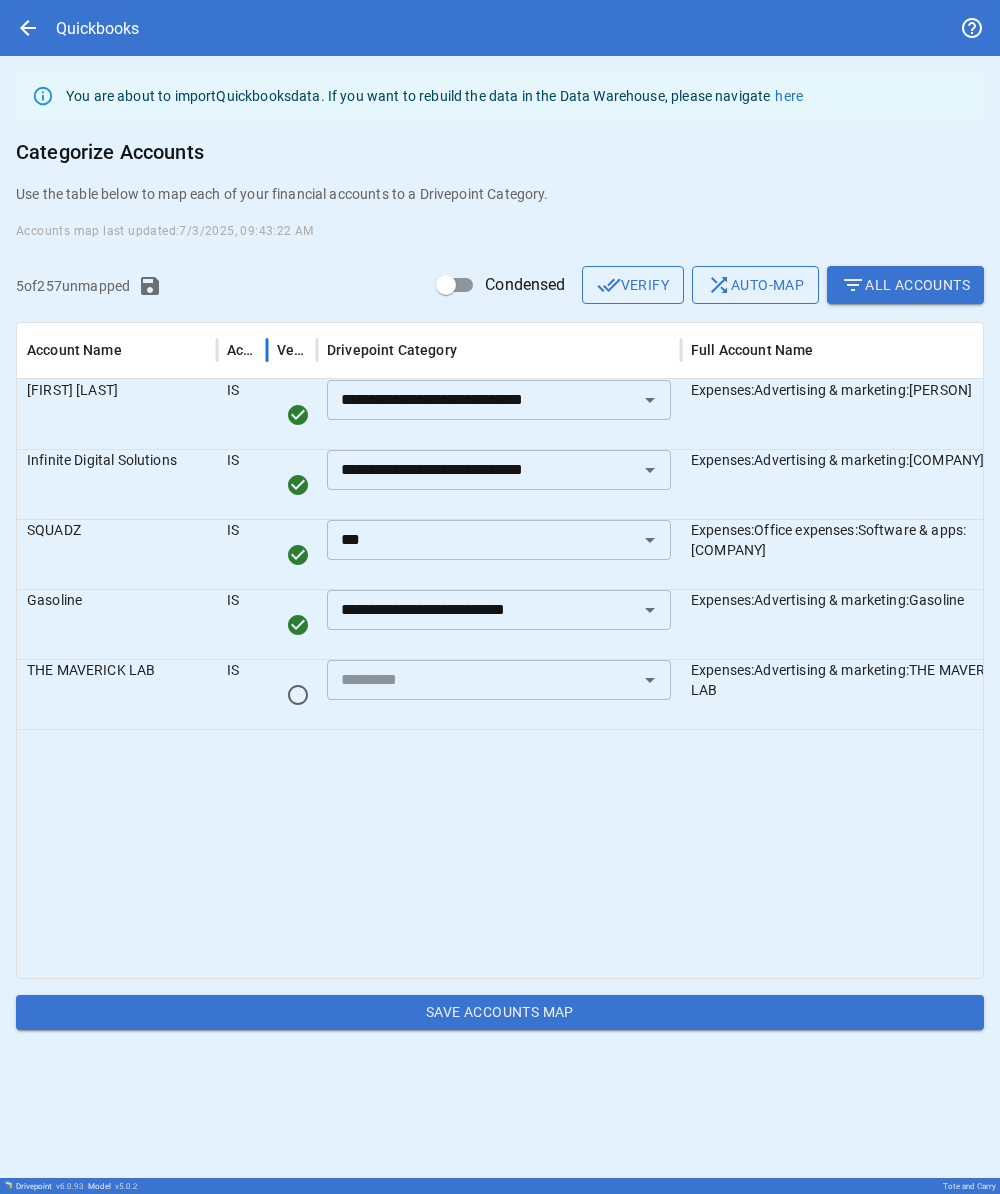 drag, startPoint x: 343, startPoint y: 349, endPoint x: 258, endPoint y: 350, distance: 85.00588 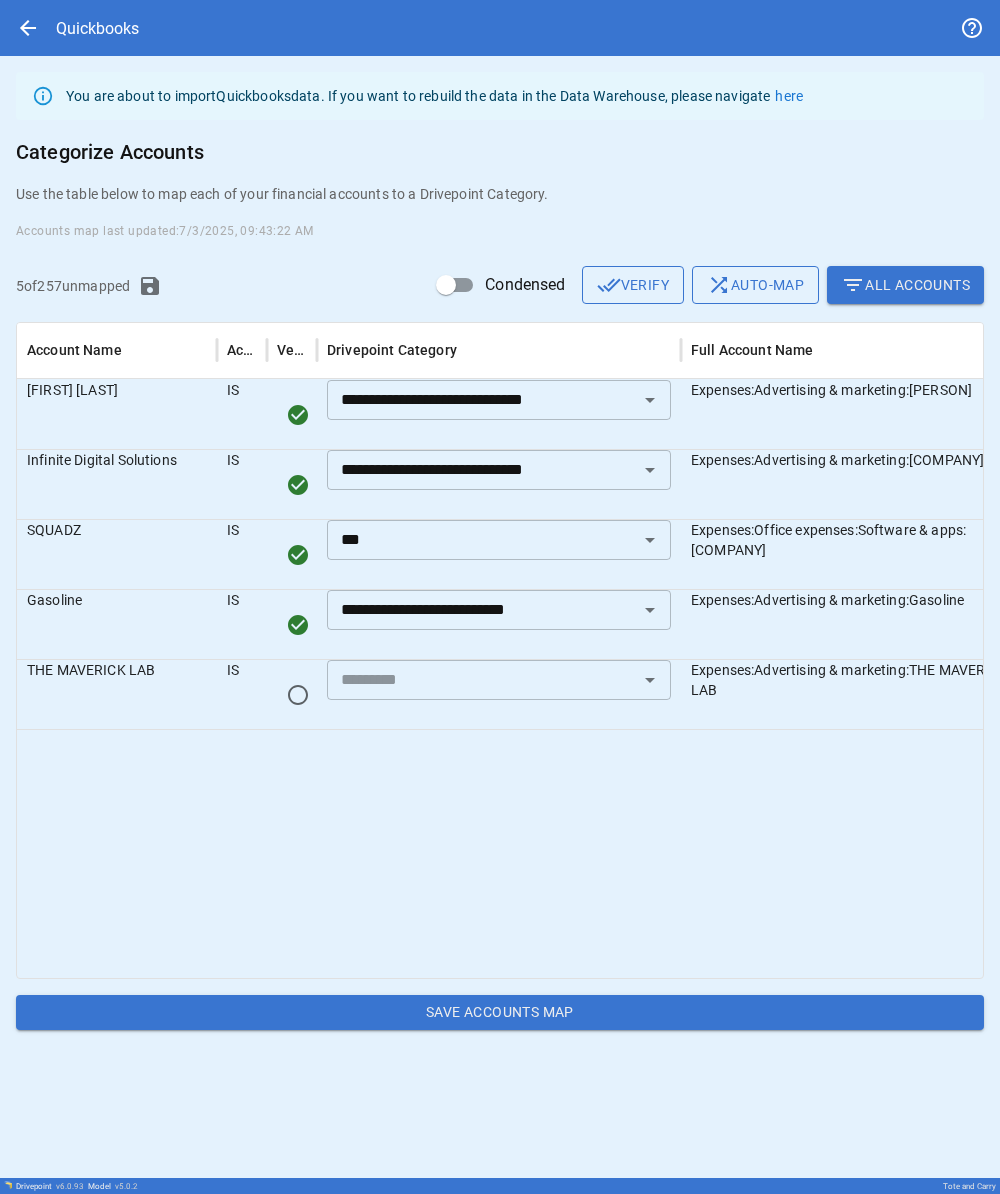 click at bounding box center (599, 853) 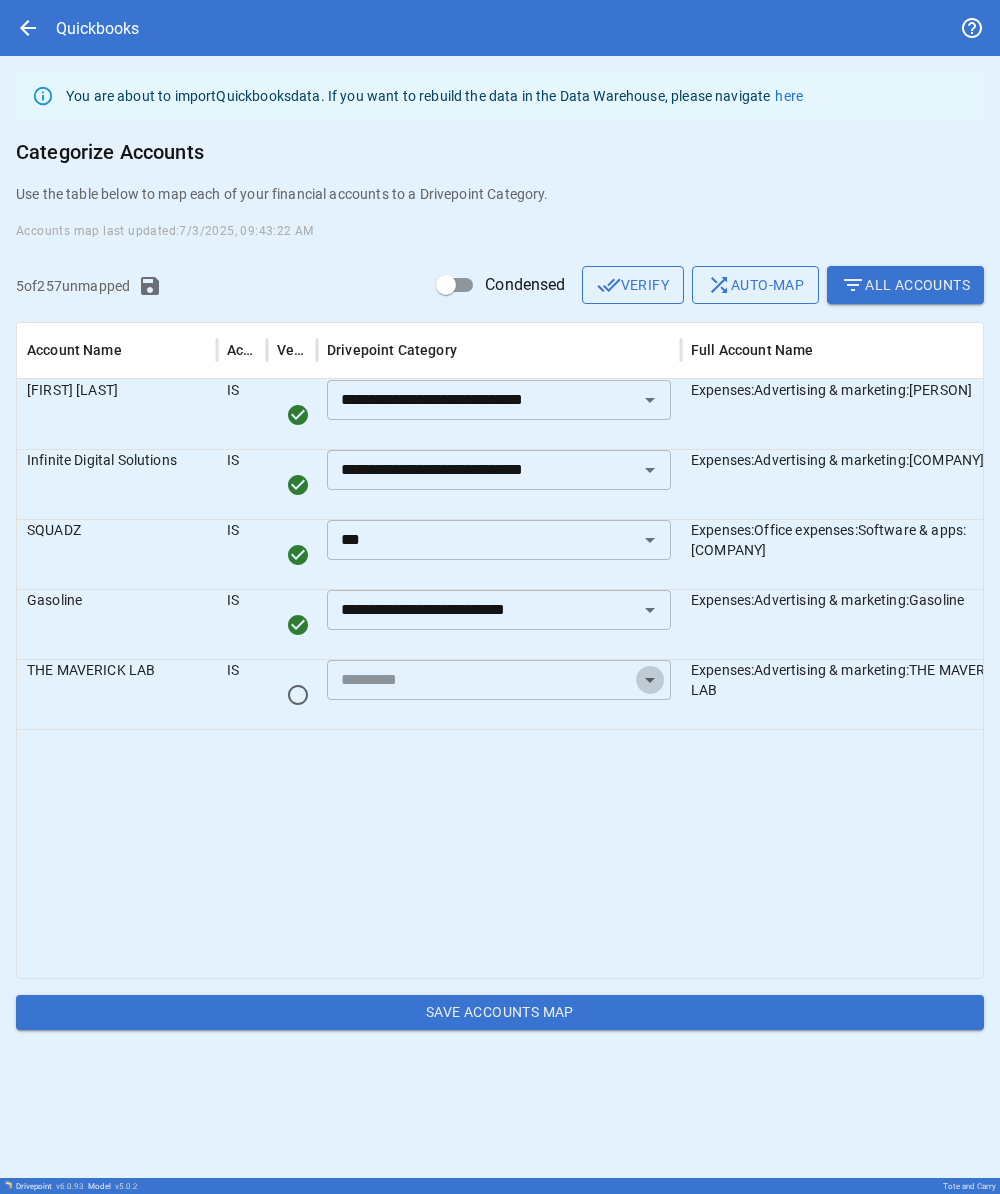click at bounding box center [650, 680] 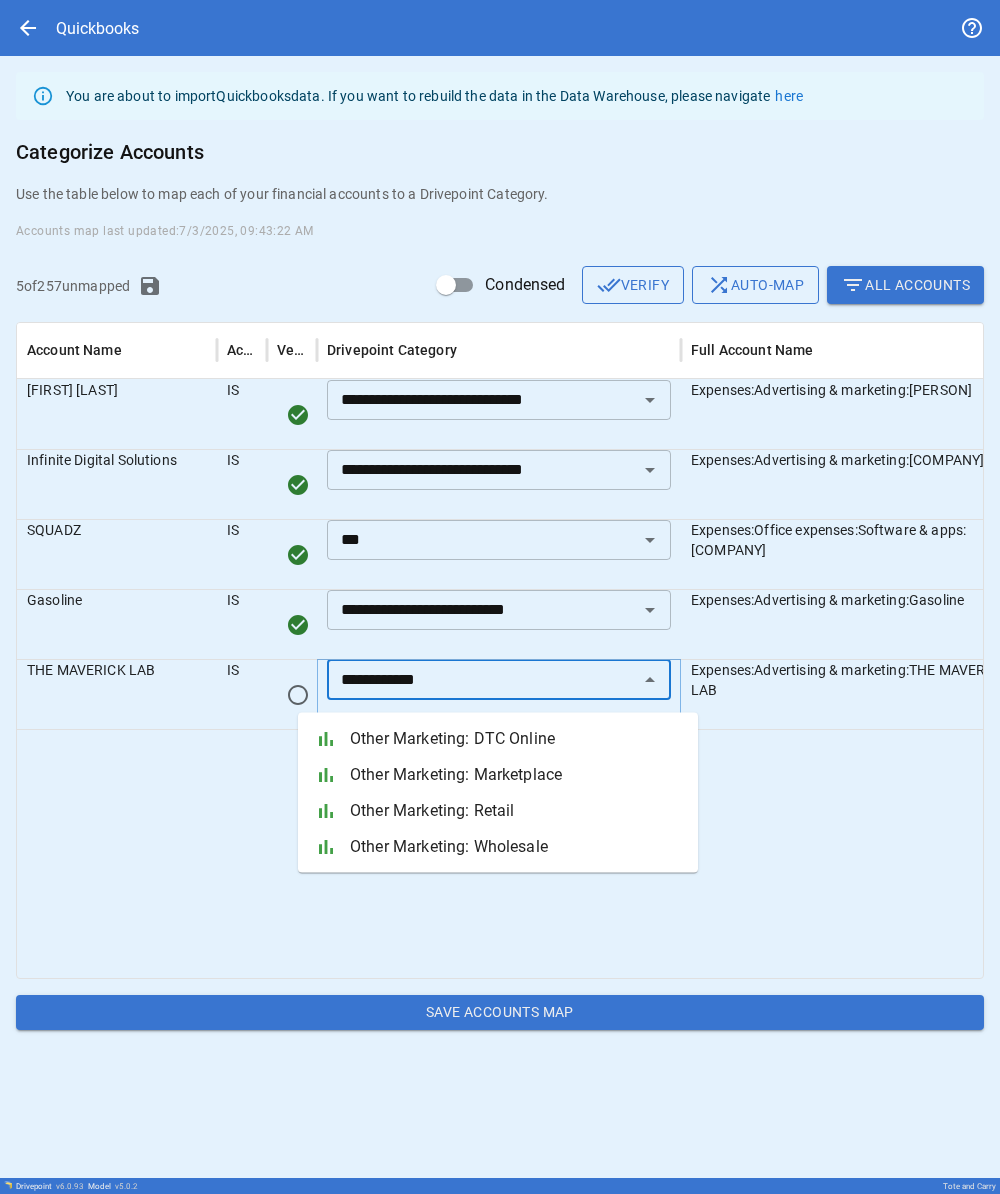 click on "Other Marketing: DTC Online" at bounding box center [516, 739] 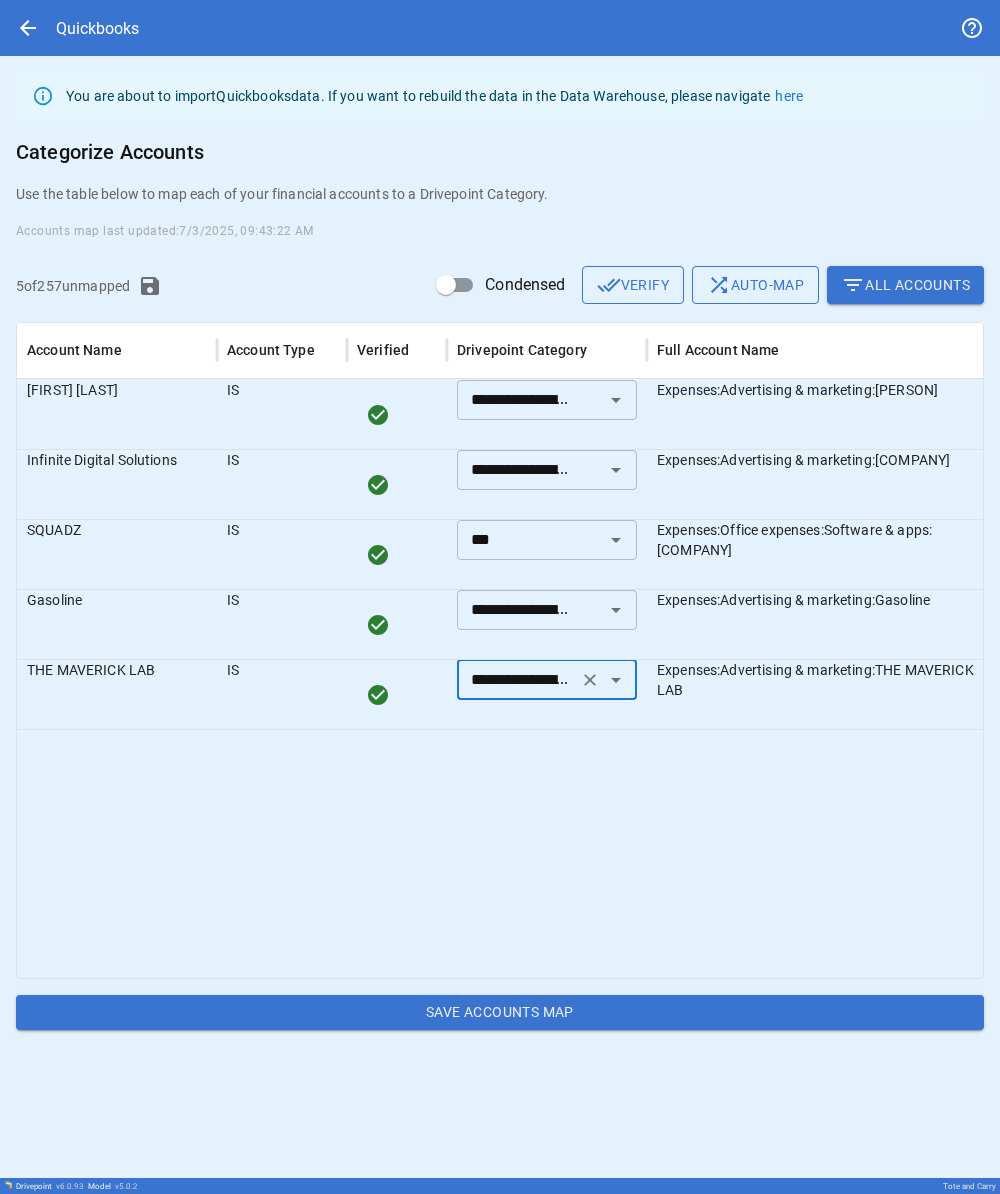 click at bounding box center [582, 853] 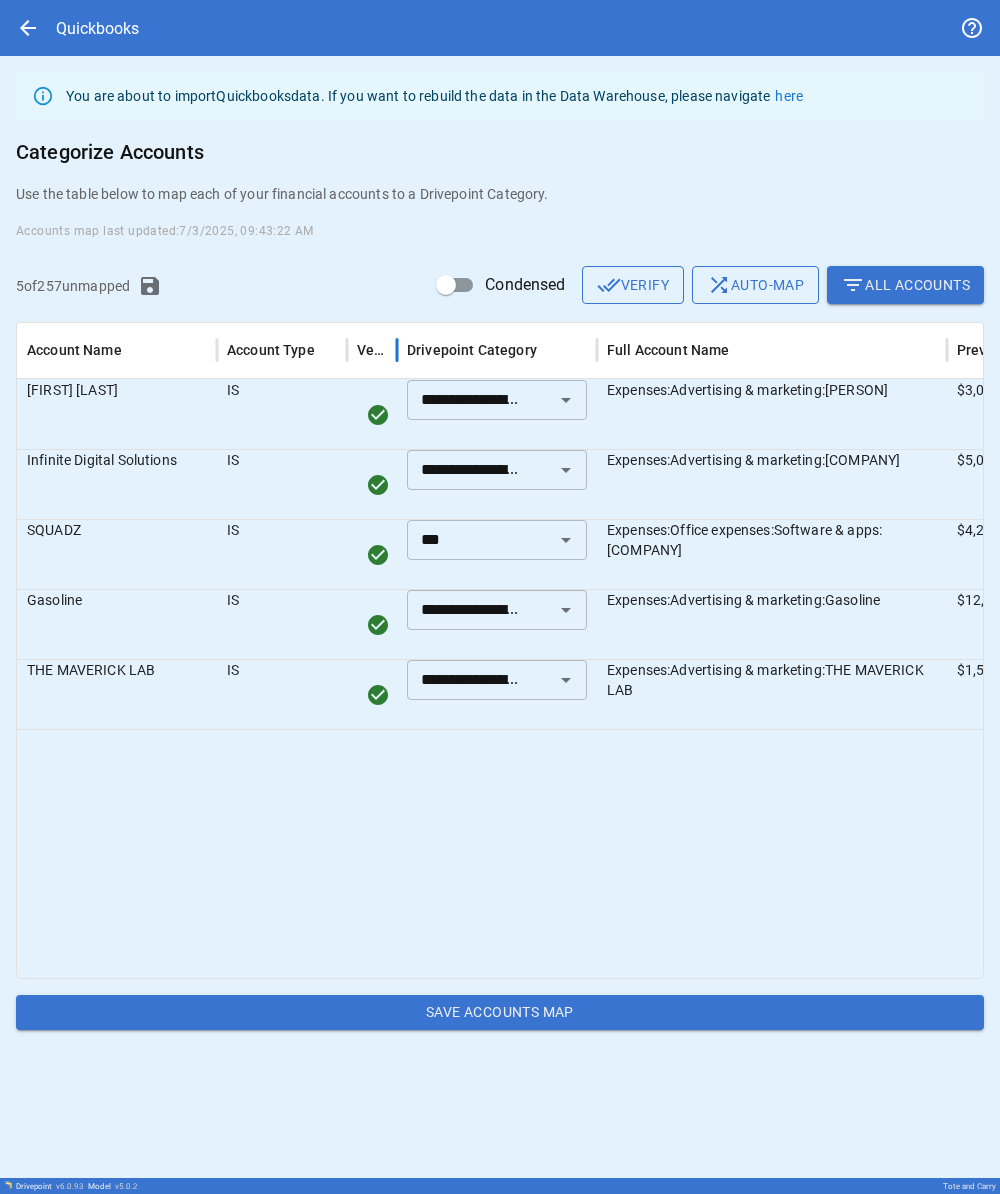 drag, startPoint x: 445, startPoint y: 345, endPoint x: 339, endPoint y: 357, distance: 106.677086 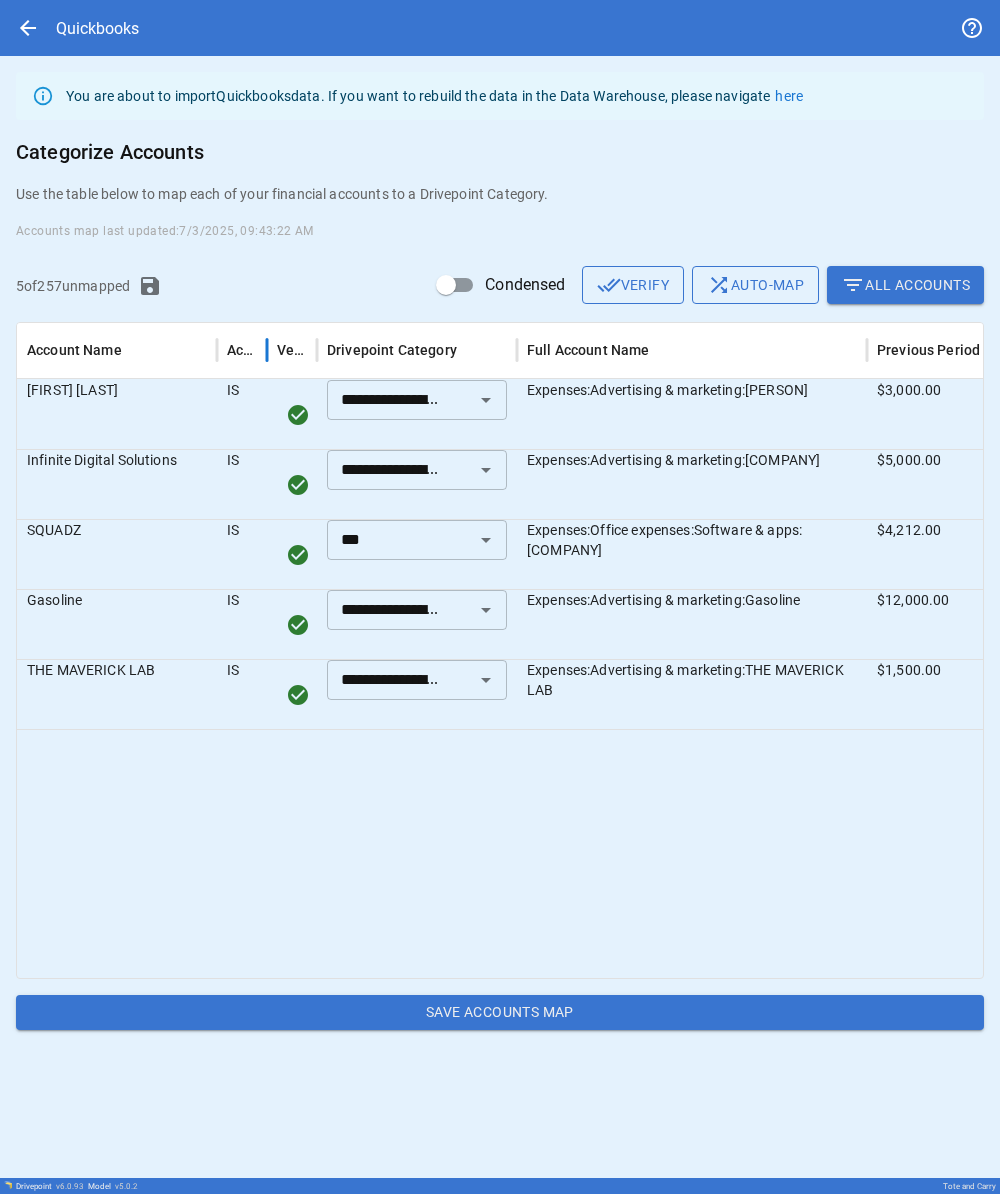 drag, startPoint x: 346, startPoint y: 345, endPoint x: 234, endPoint y: 357, distance: 112.64102 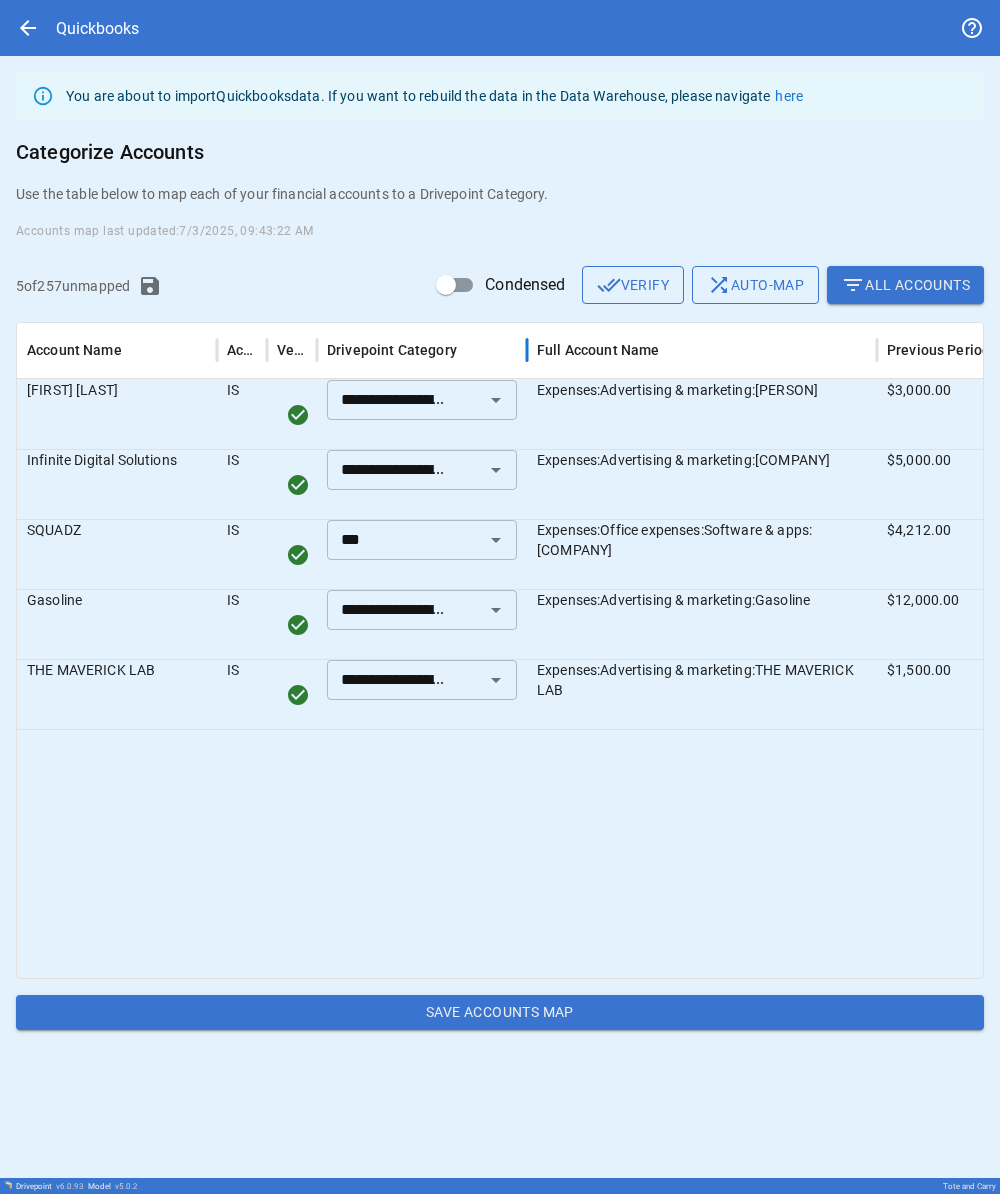 drag, startPoint x: 517, startPoint y: 344, endPoint x: 699, endPoint y: 346, distance: 182.01099 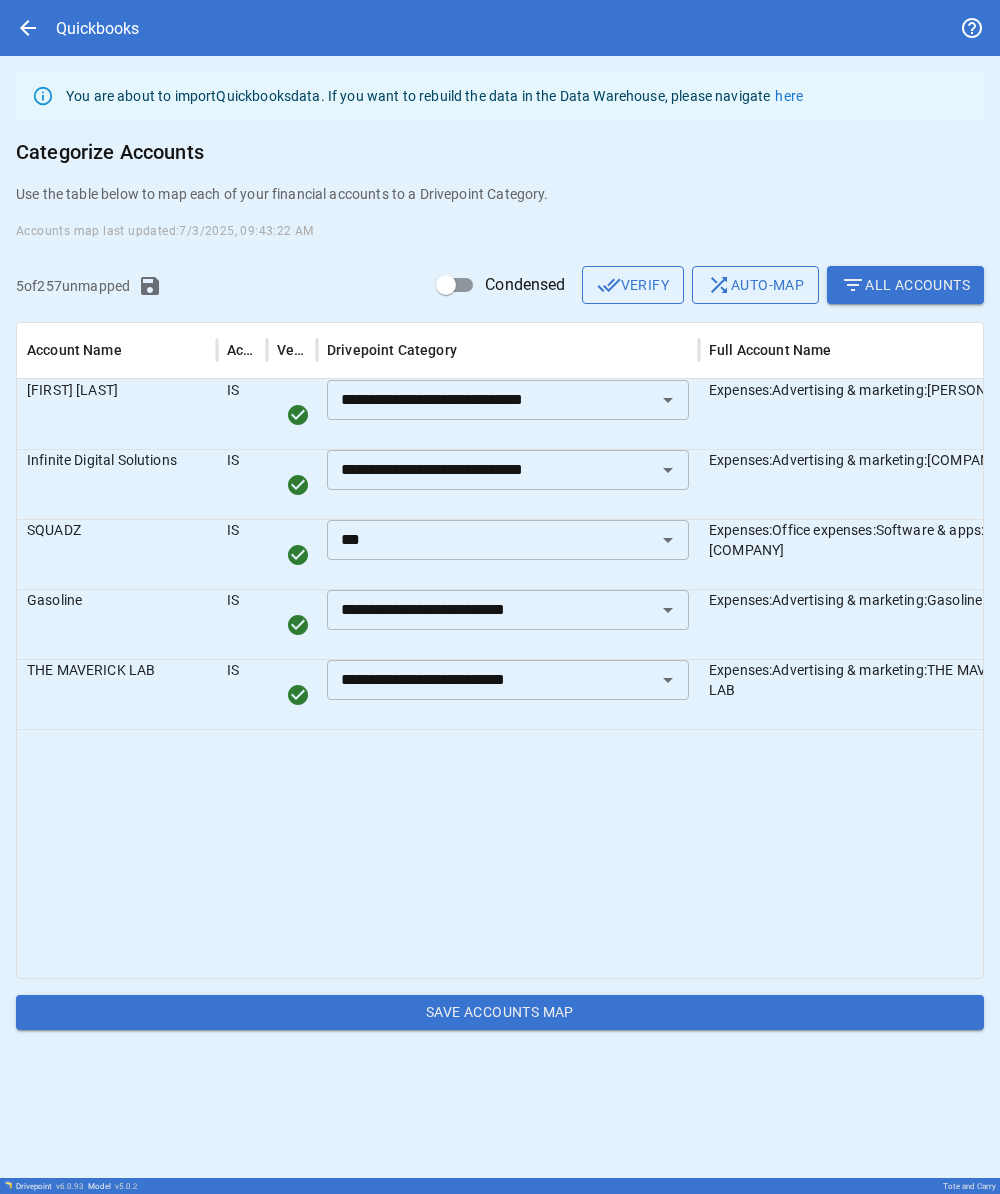 click at bounding box center (608, 853) 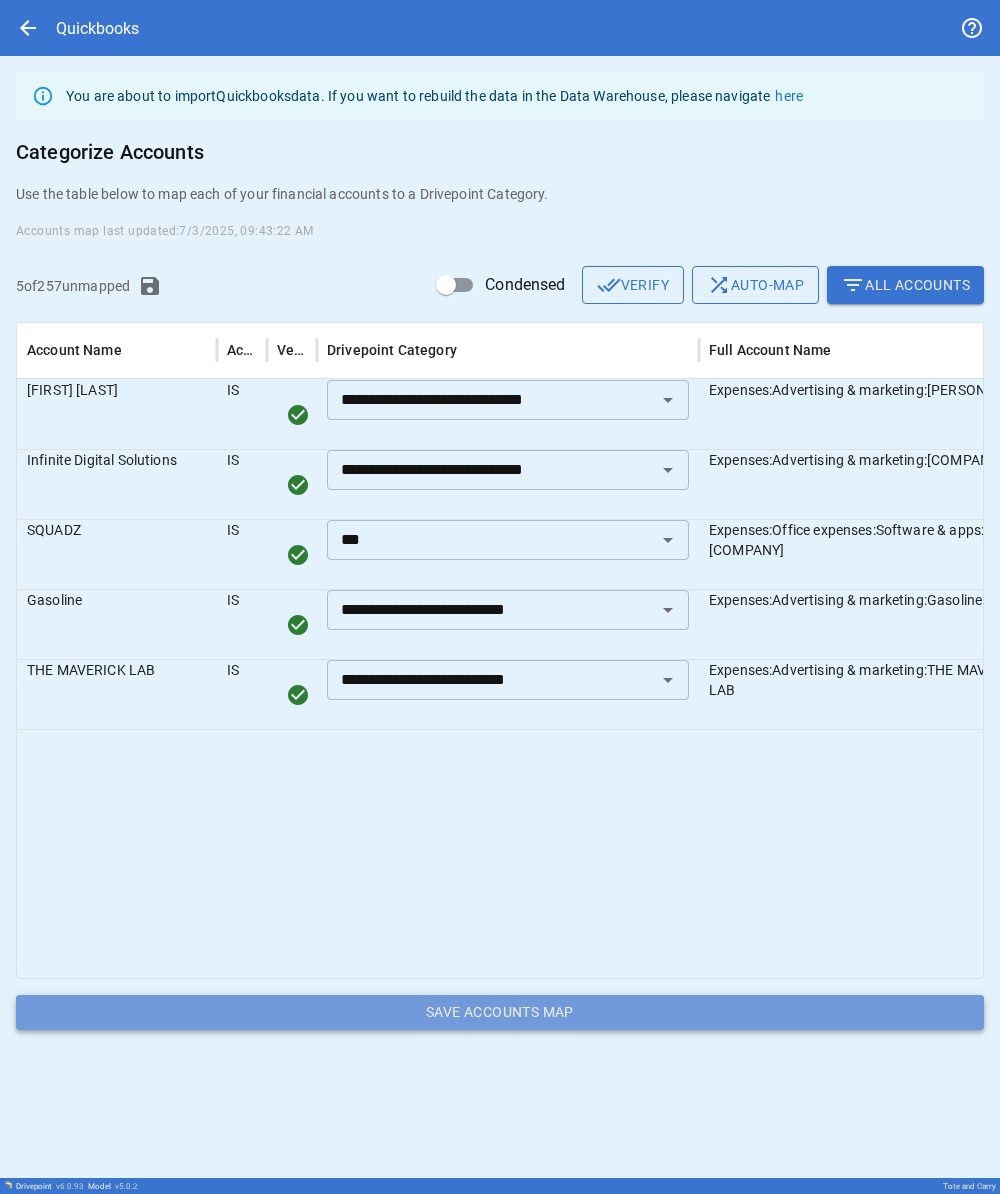 click on "Save Accounts Map" at bounding box center [500, 1013] 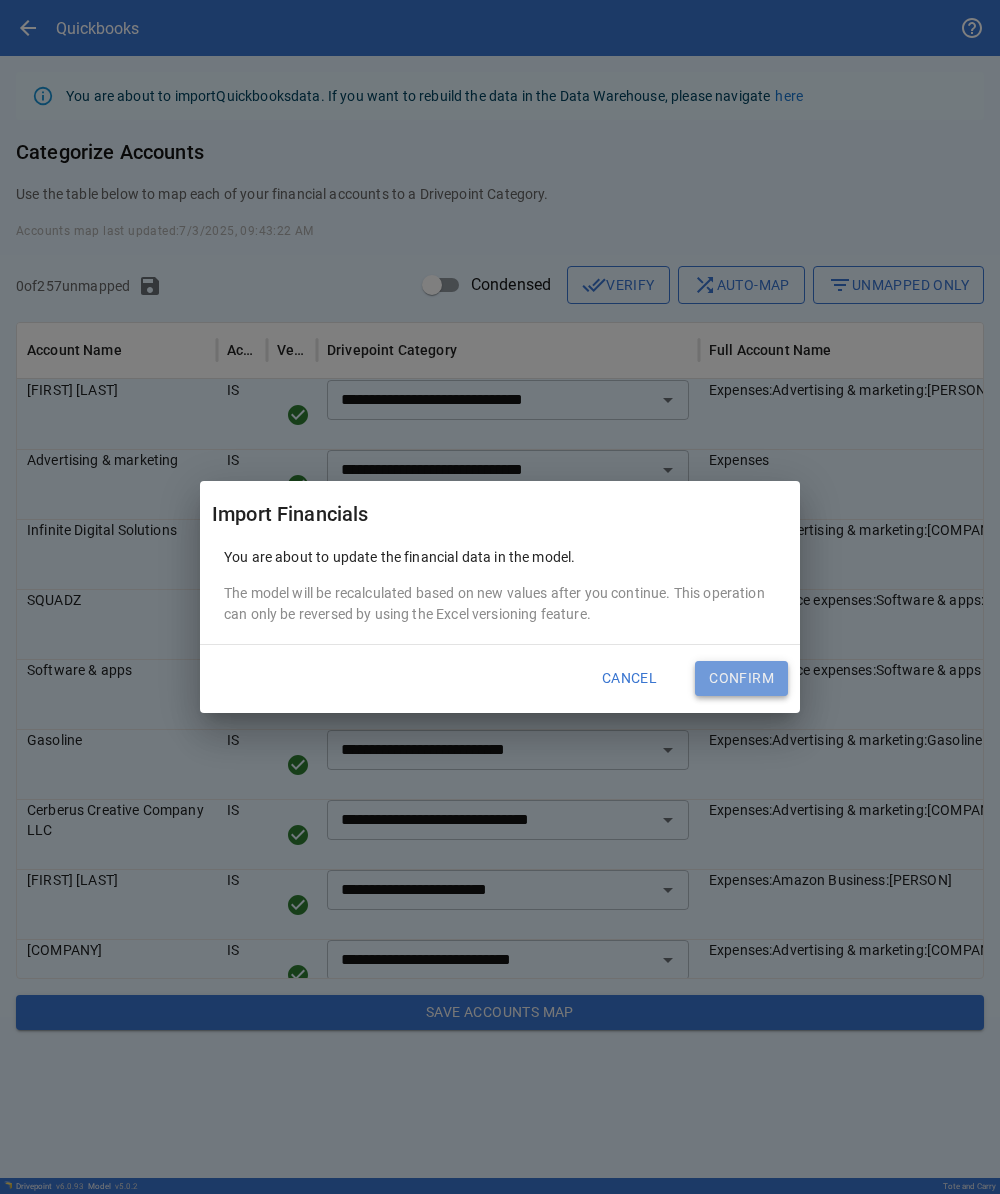 click on "Confirm" at bounding box center [741, 679] 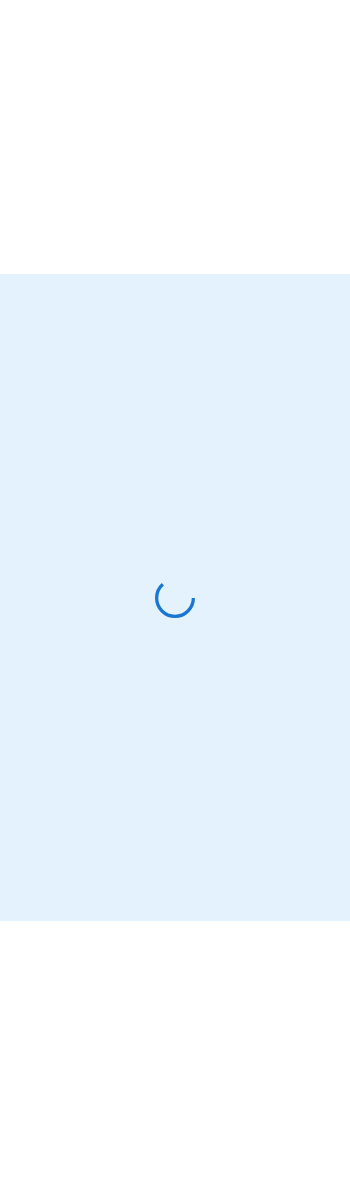 scroll, scrollTop: 0, scrollLeft: 0, axis: both 